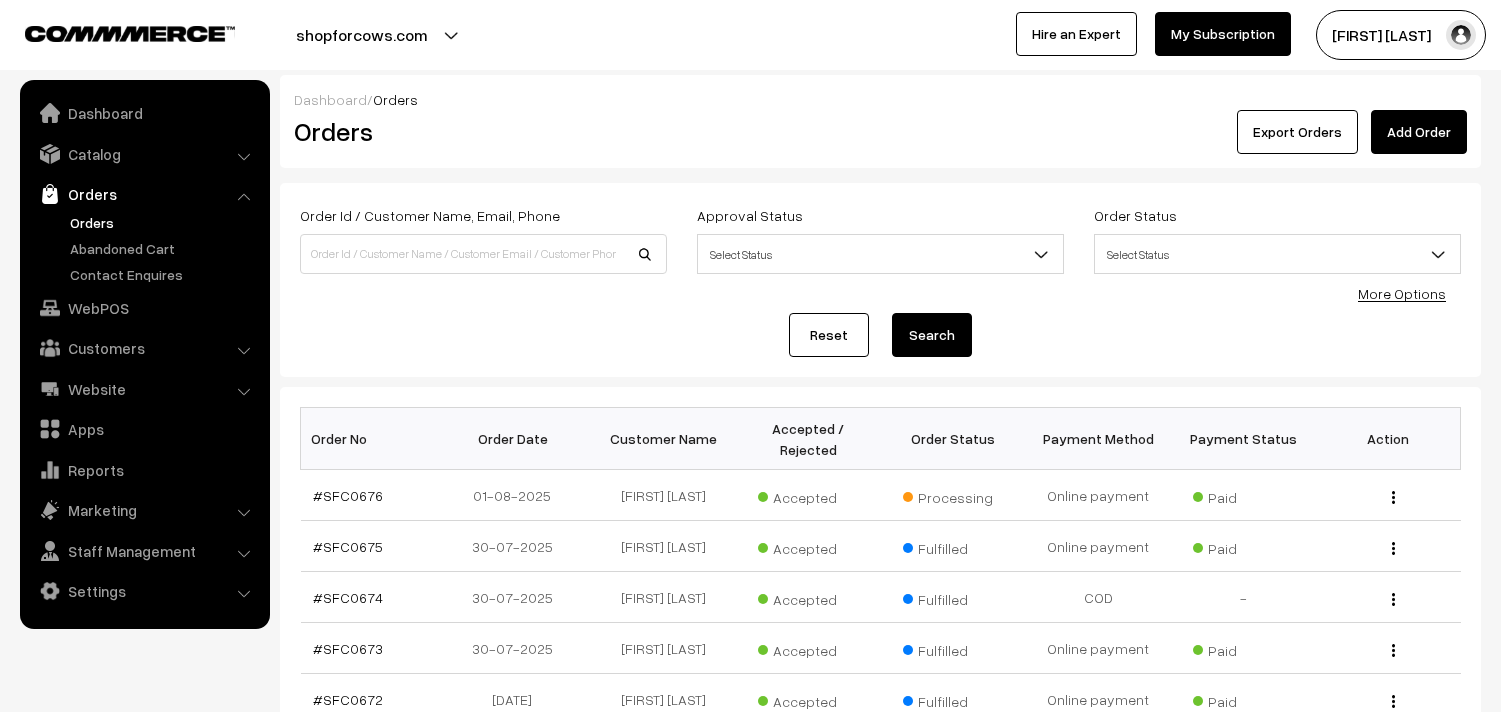 scroll, scrollTop: 0, scrollLeft: 0, axis: both 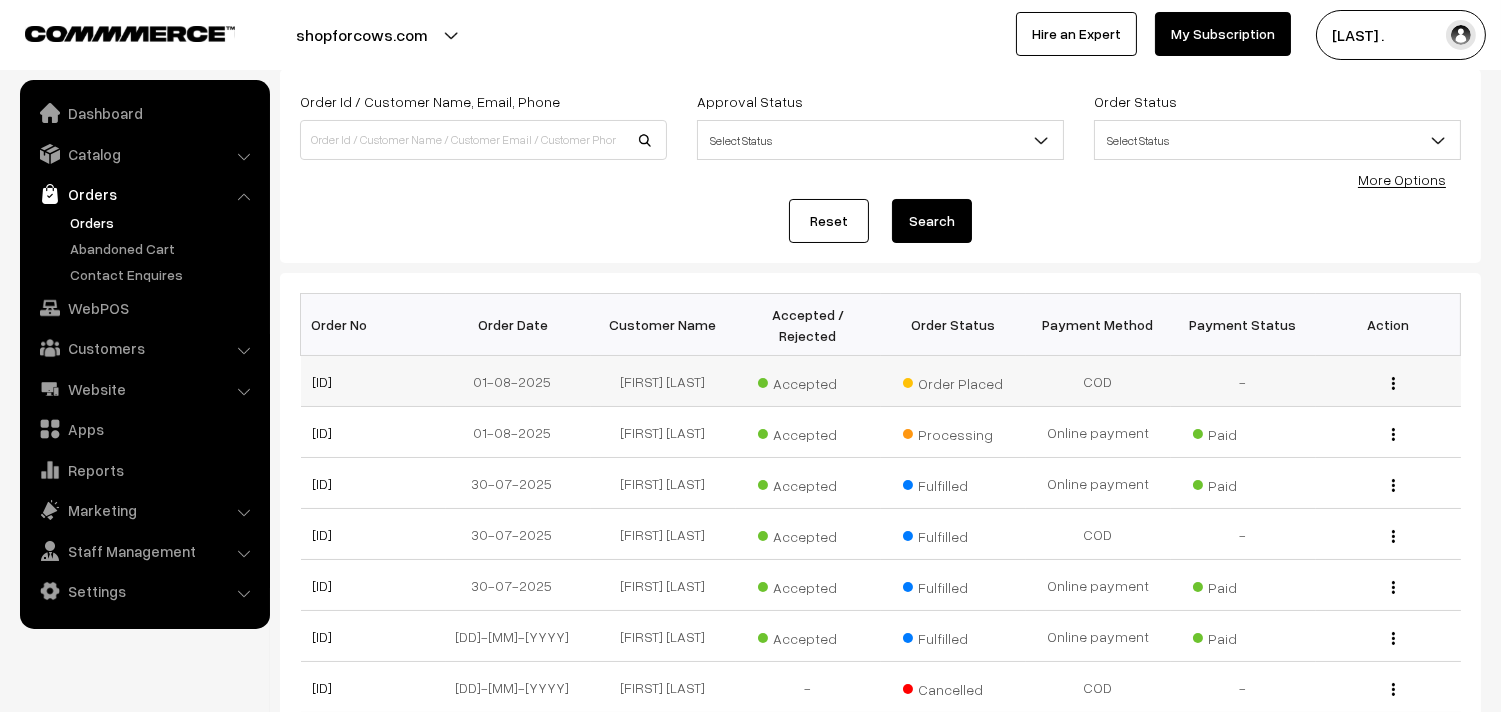 click at bounding box center [1393, 383] 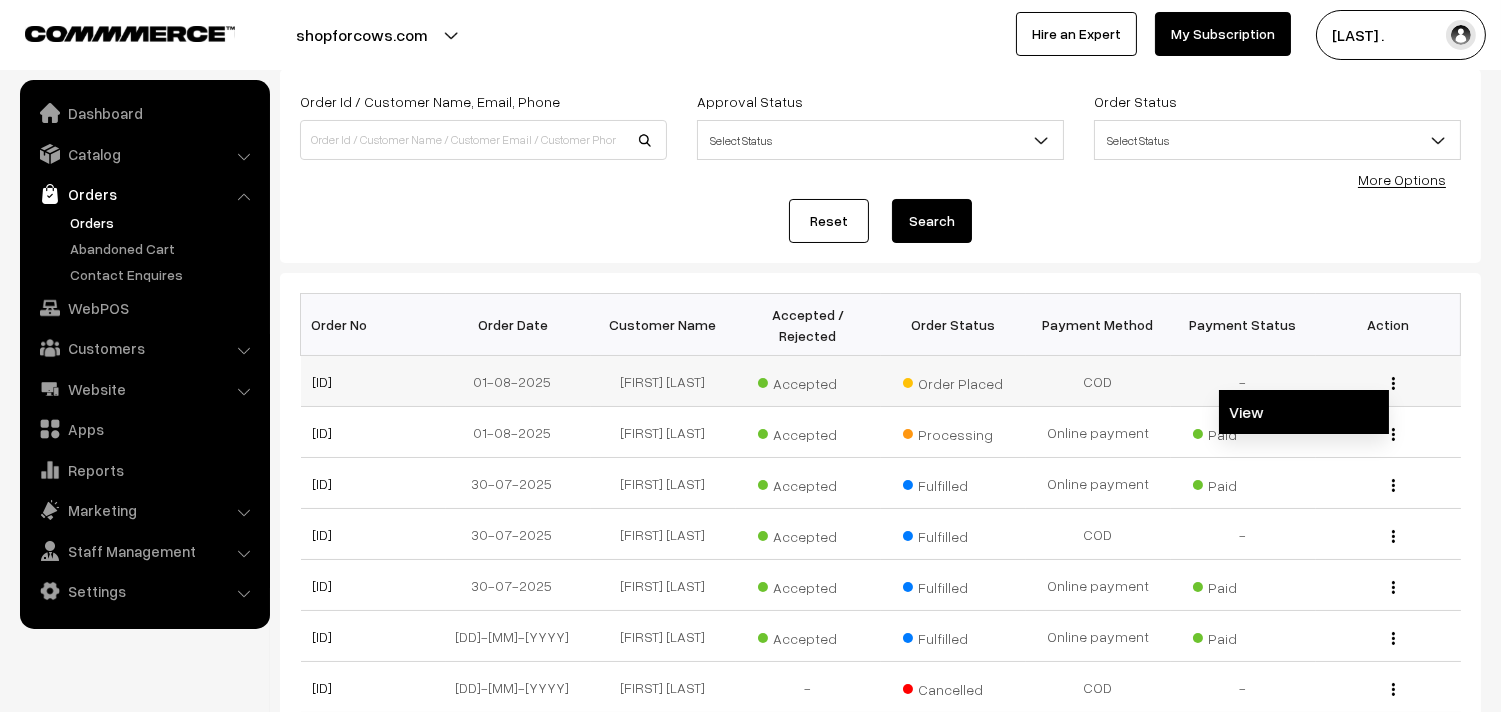 click on "View" at bounding box center [1304, 412] 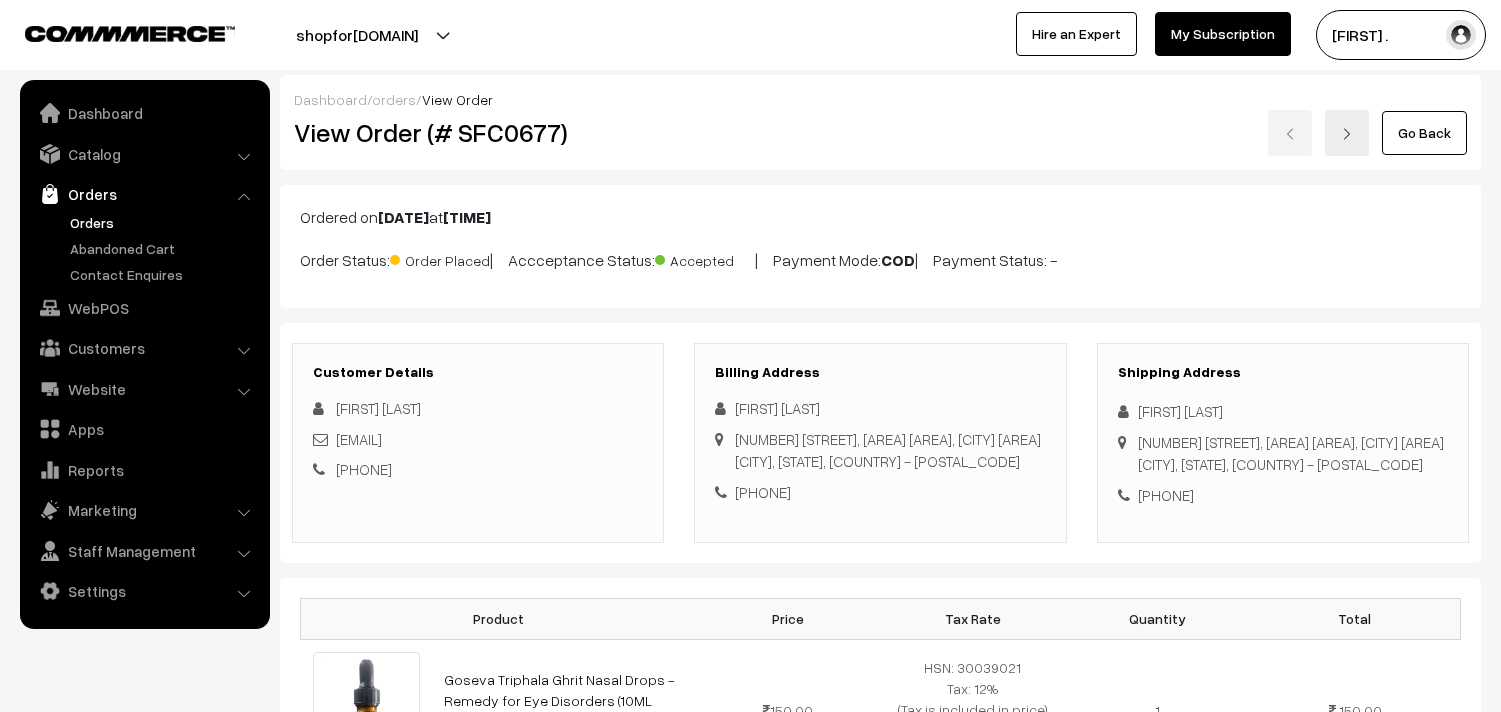 scroll, scrollTop: 0, scrollLeft: 0, axis: both 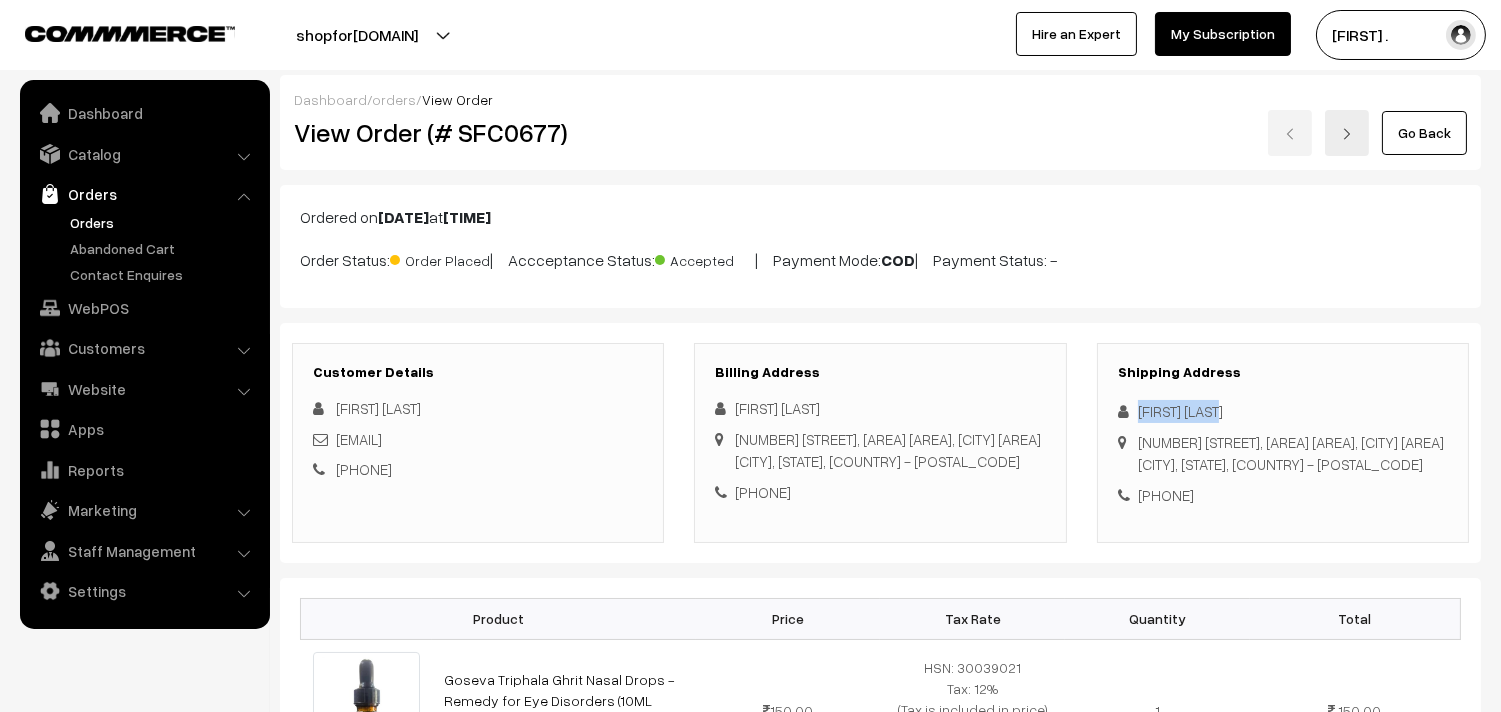 click on "Go Back" at bounding box center (1424, 133) 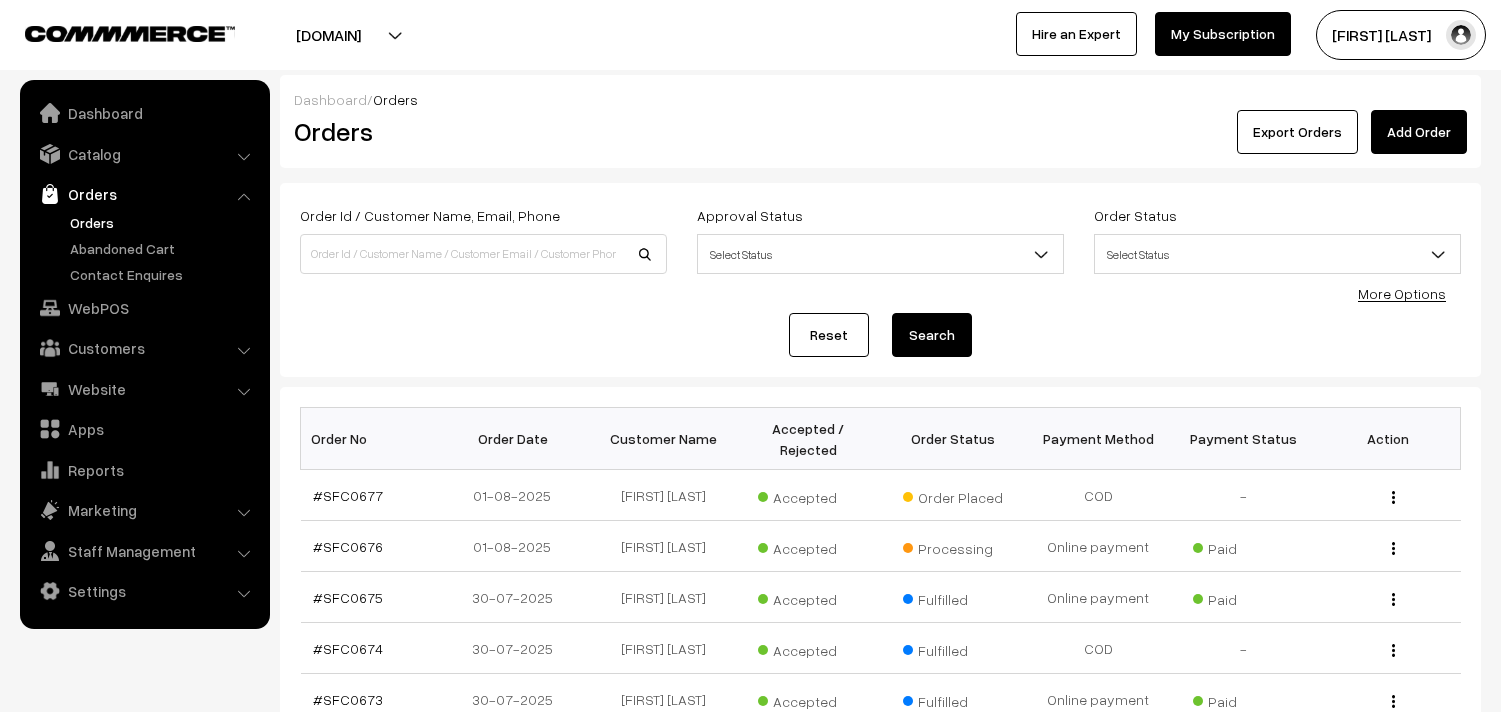 scroll, scrollTop: 0, scrollLeft: 0, axis: both 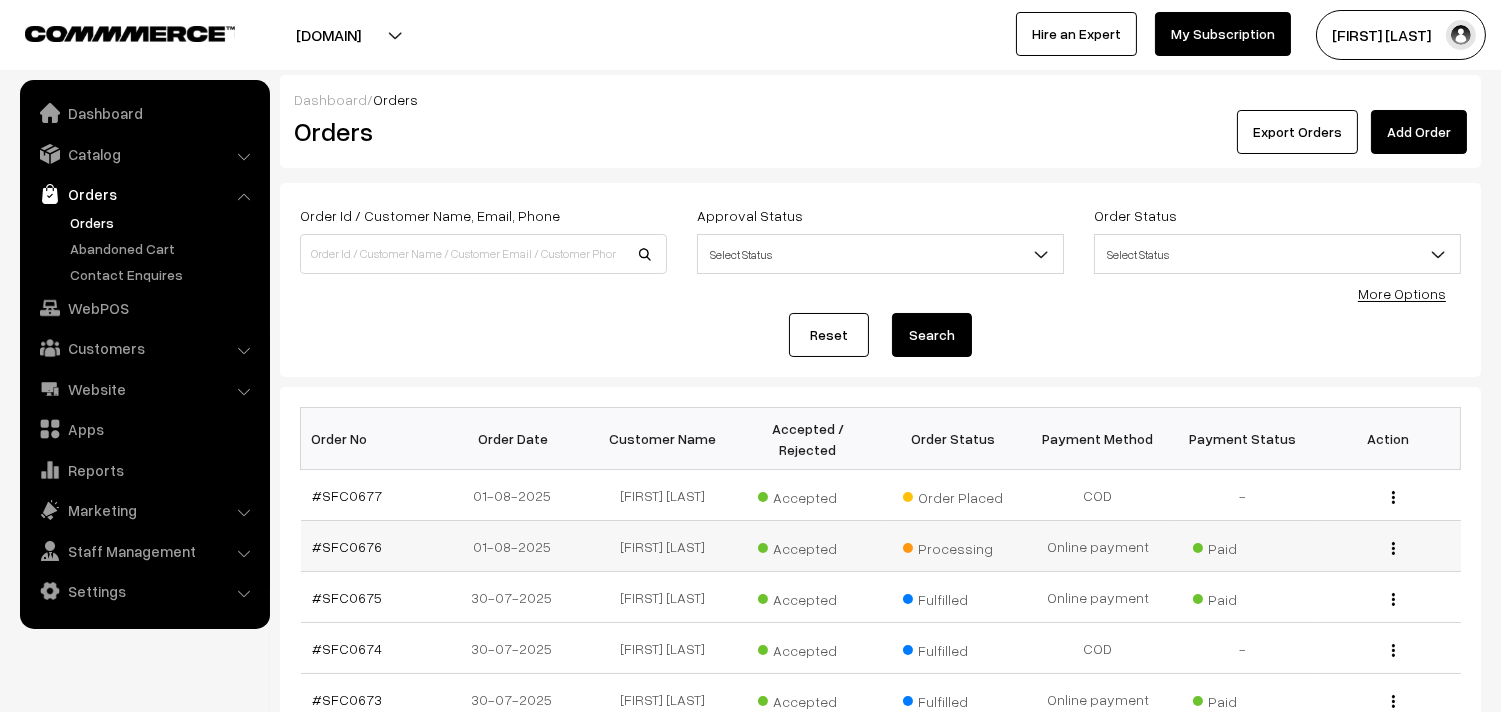 click on "View" at bounding box center [1388, 546] 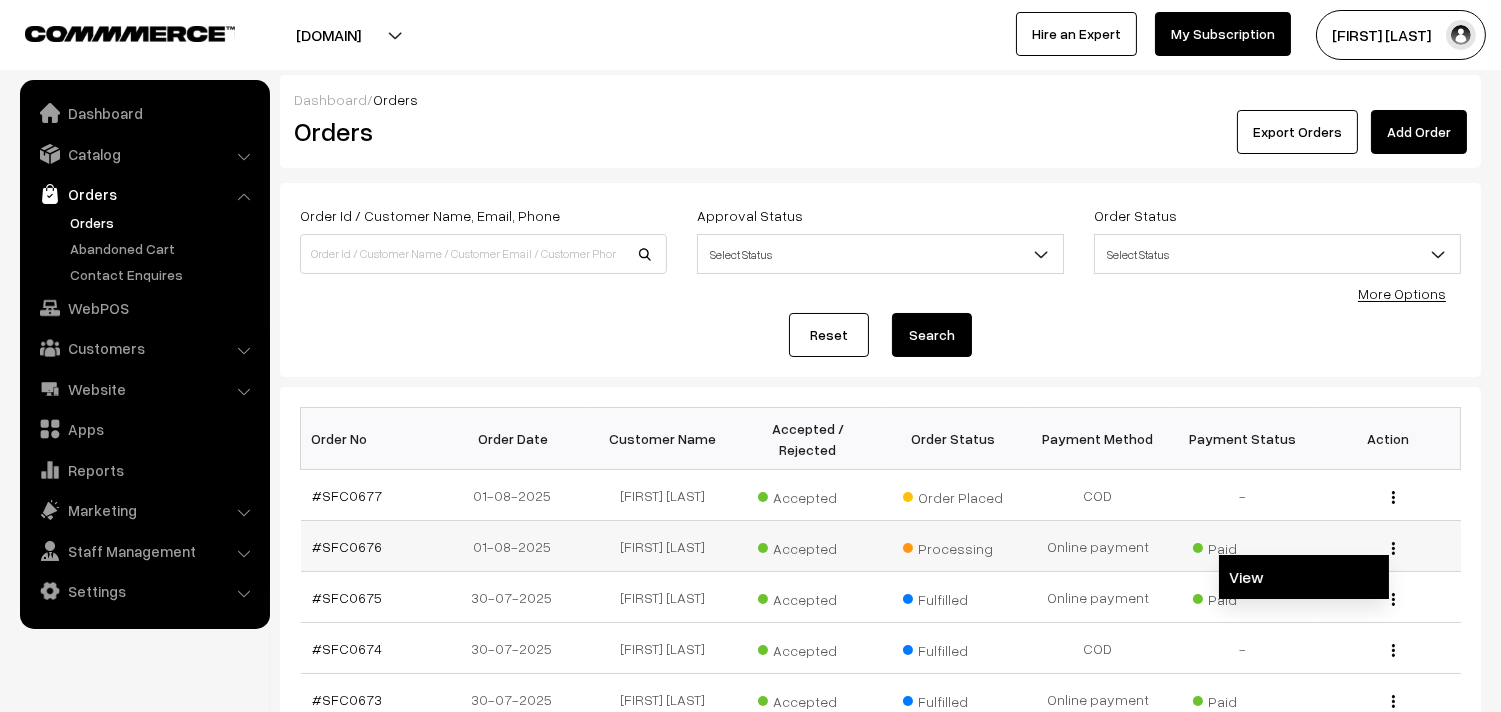 click on "View" at bounding box center (1304, 577) 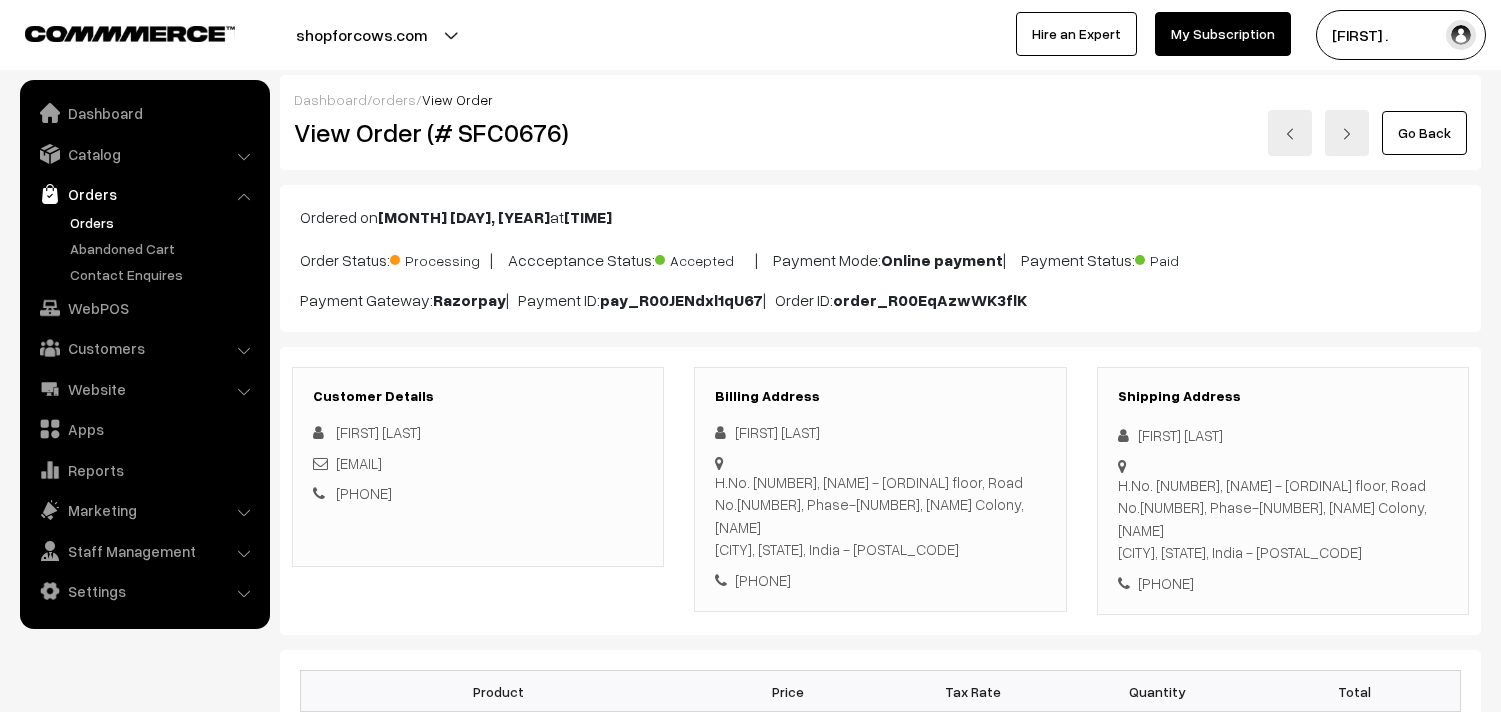 scroll, scrollTop: 0, scrollLeft: 0, axis: both 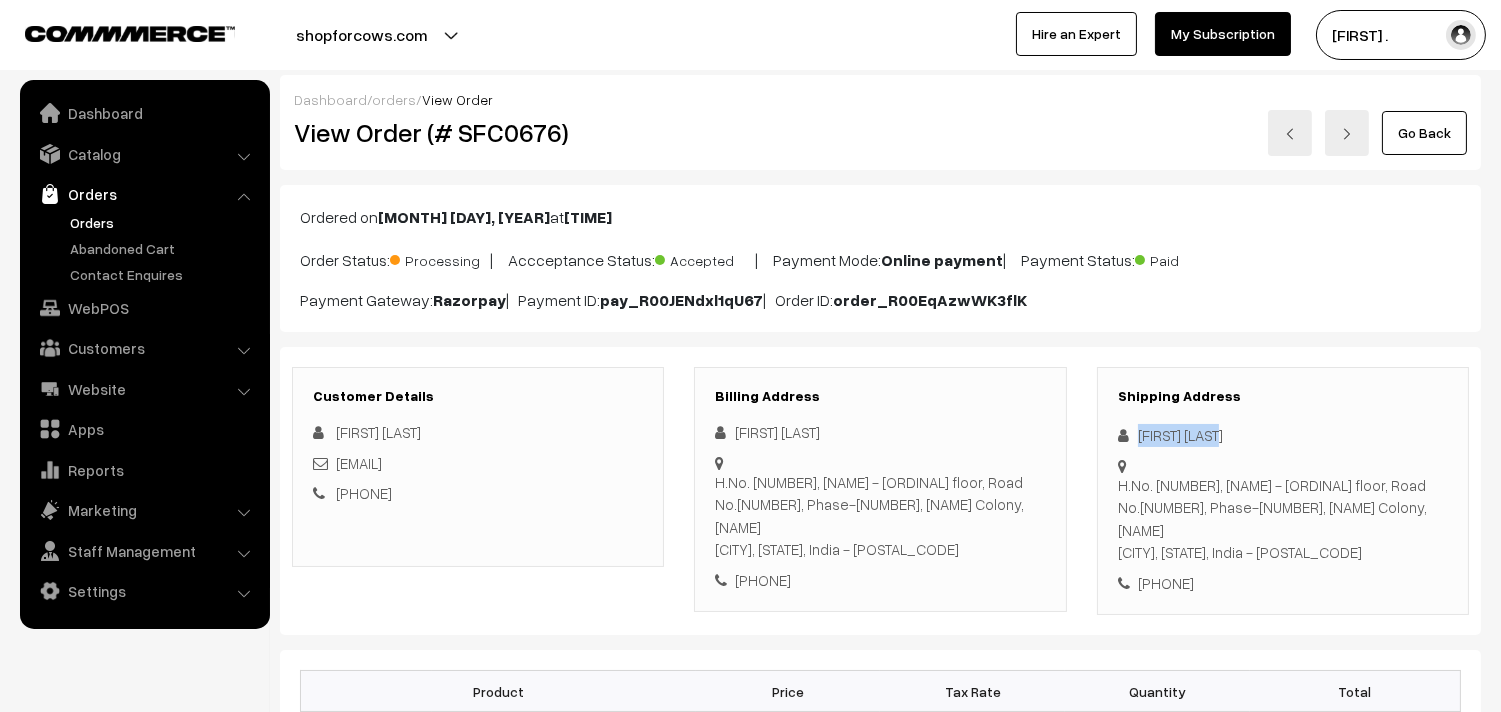 drag, startPoint x: 1137, startPoint y: 435, endPoint x: 1263, endPoint y: 433, distance: 126.01587 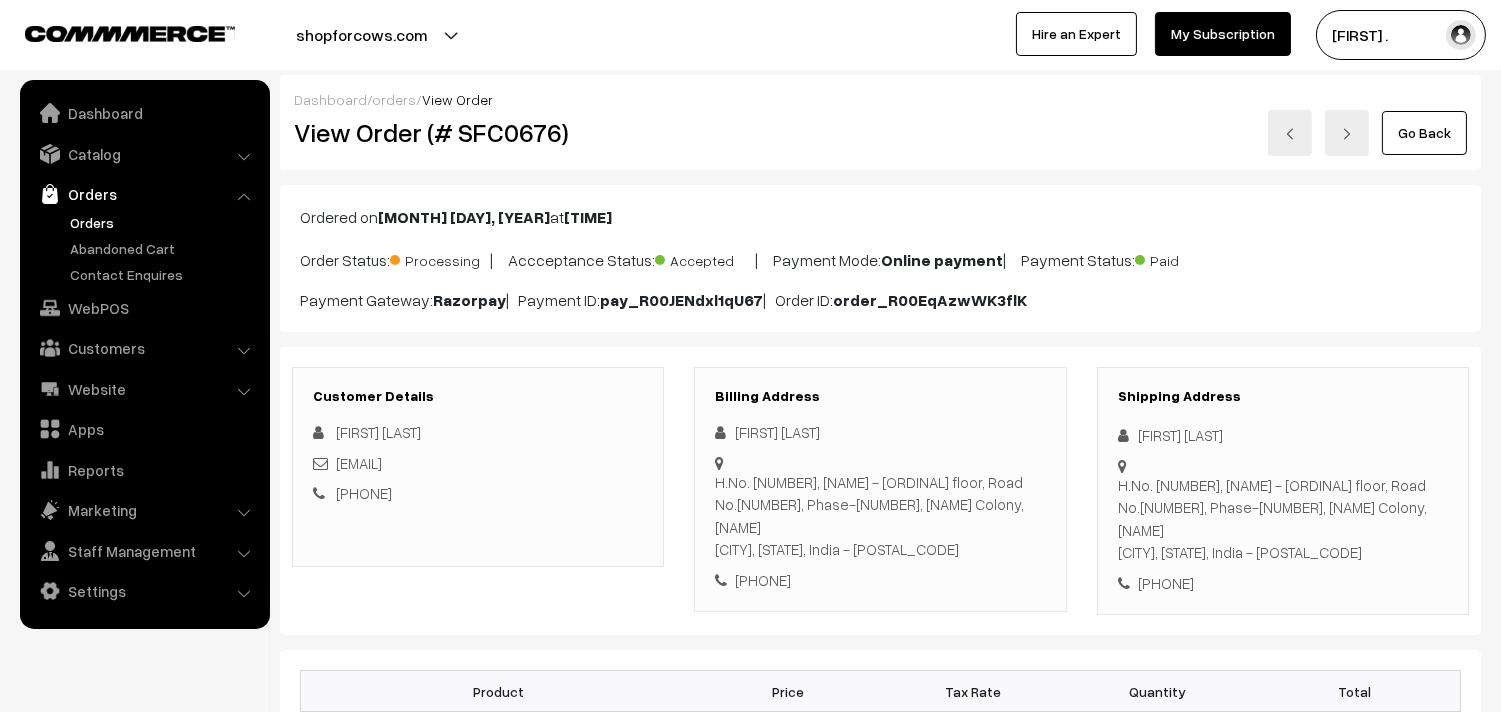 click on "Shipping Address
[FIRST] [LAST]
H.No. [NUMBER], [NAME] - [ORDINAL] floor, Road No.[NUMBER], Phase-[NUMBER], [NAME] Colony, [NAME]
[CITY], [STATE], India - [POSTAL_CODE]
[PHONE]" at bounding box center (1283, 491) 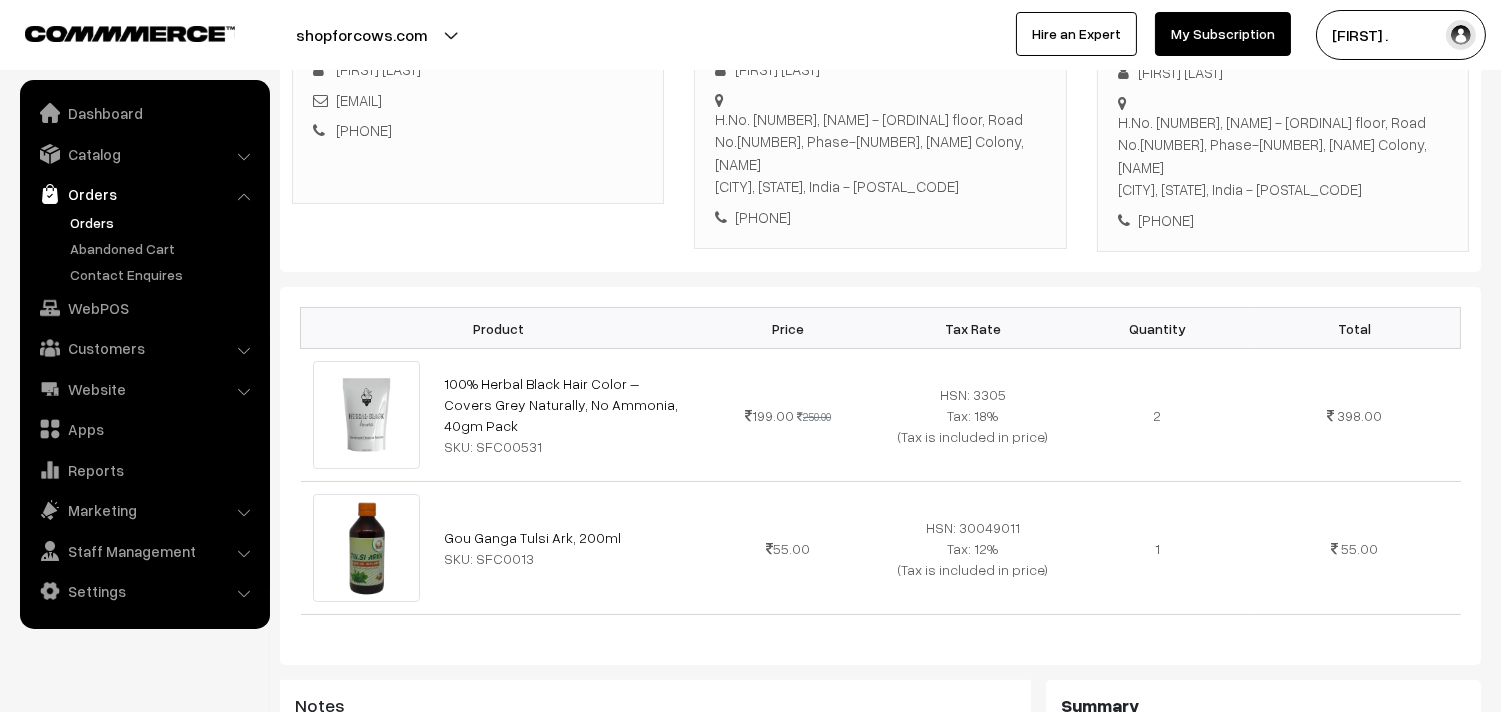 scroll, scrollTop: 451, scrollLeft: 0, axis: vertical 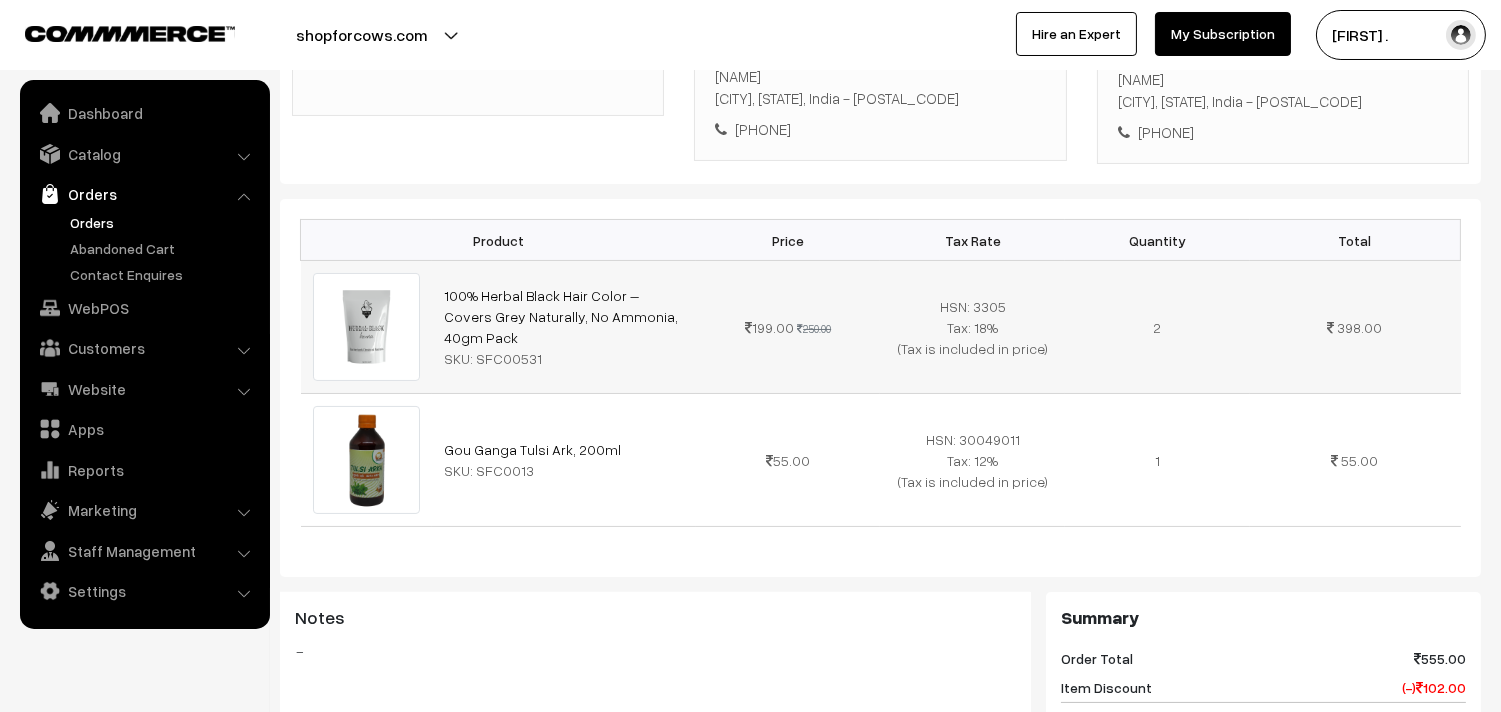 drag, startPoint x: 681, startPoint y: 308, endPoint x: 426, endPoint y: 283, distance: 256.22256 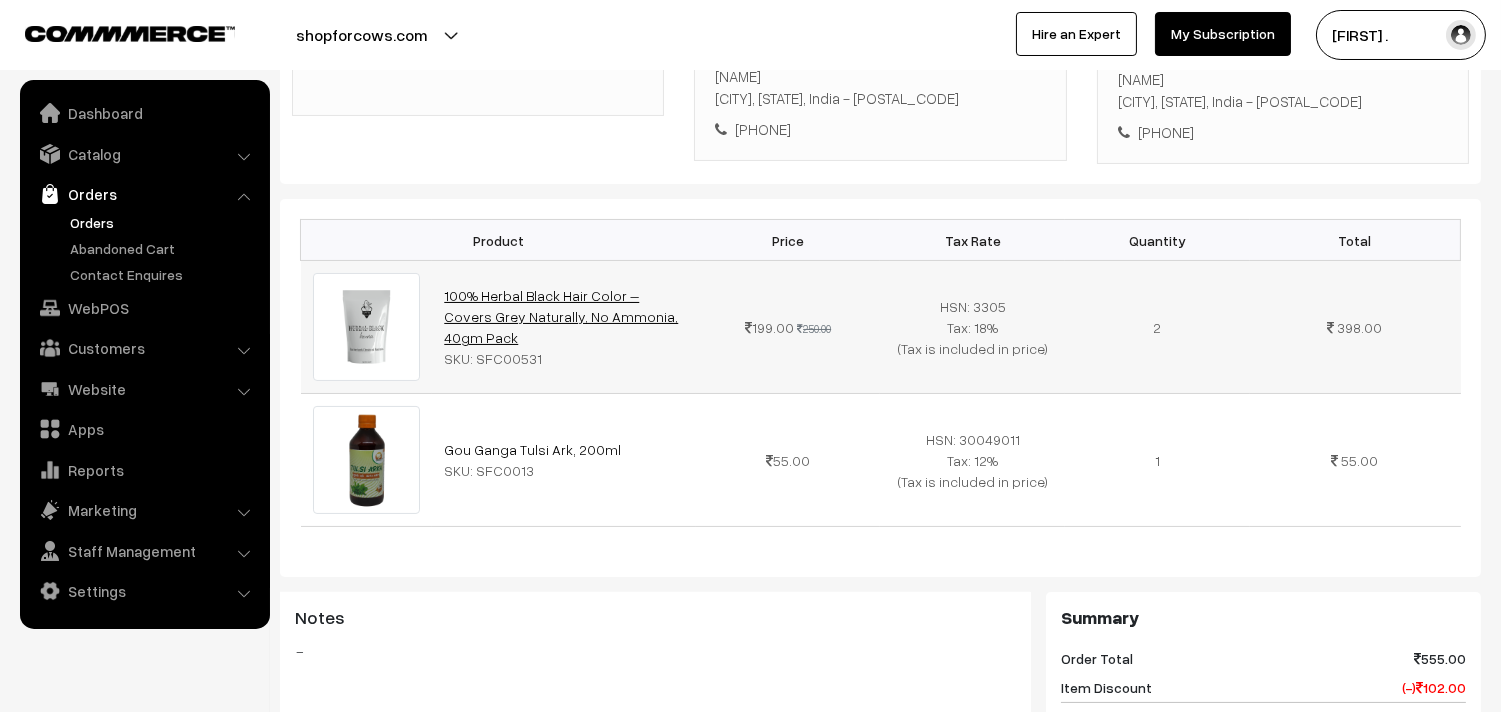 copy on "100% Herbal Black Hair Color – Covers Grey Naturally, No Ammonia, 40gm Pack" 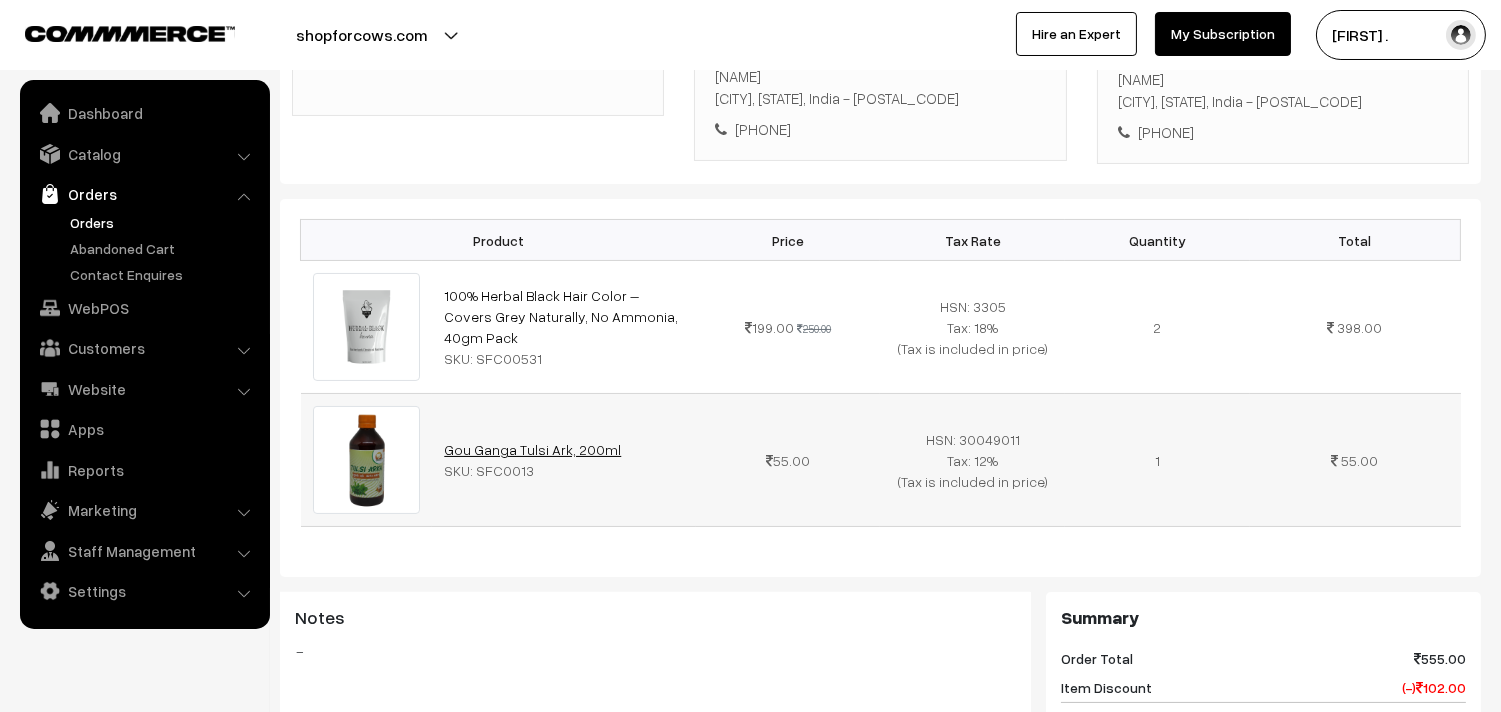 drag, startPoint x: 610, startPoint y: 426, endPoint x: 445, endPoint y: 420, distance: 165.10905 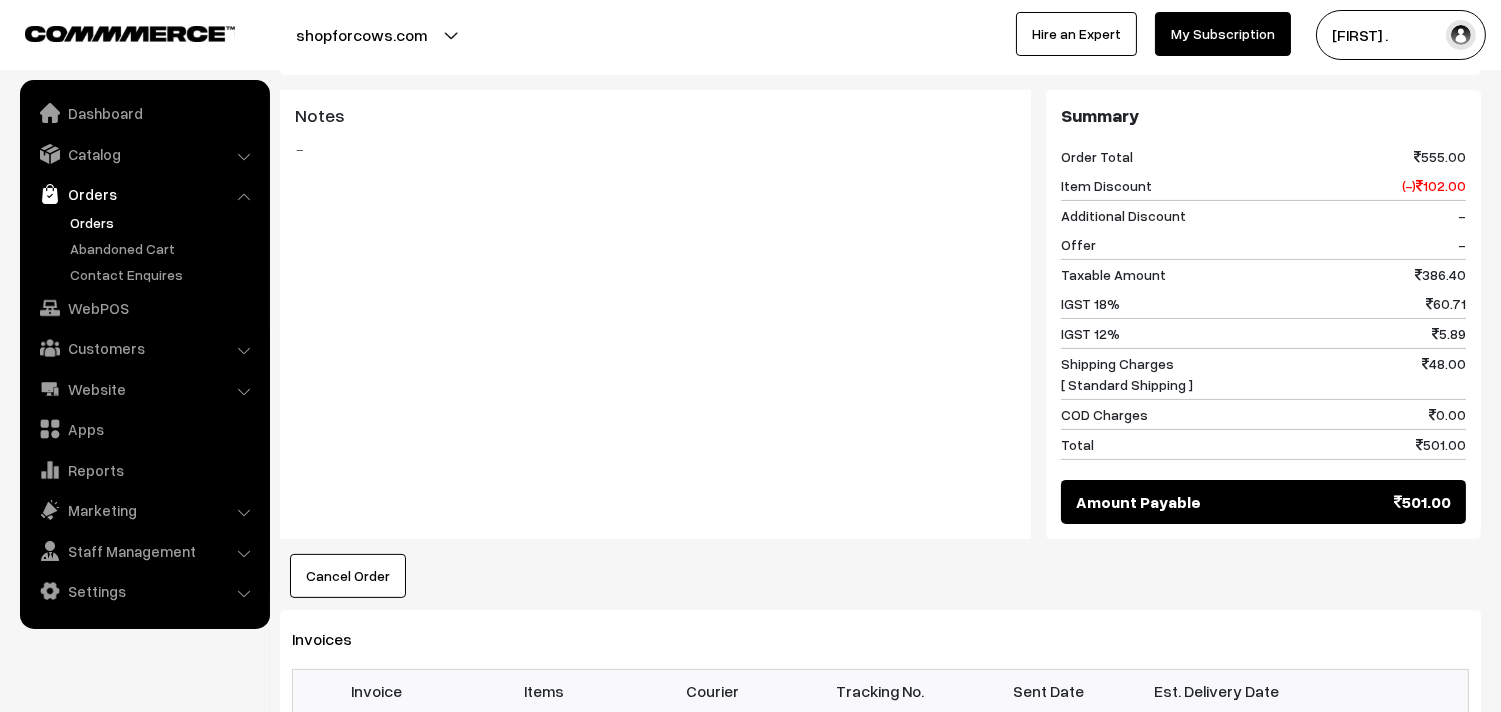 scroll, scrollTop: 975, scrollLeft: 0, axis: vertical 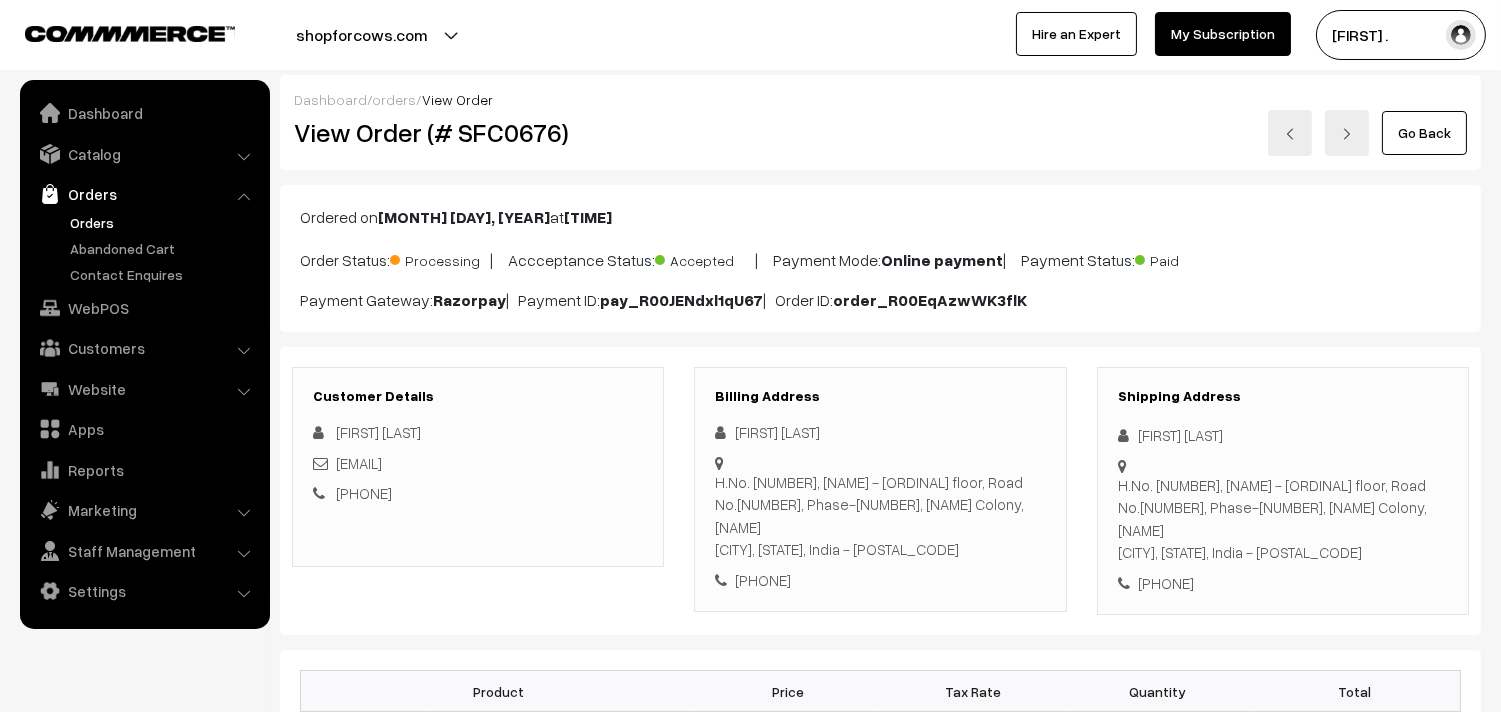 click on "Go Back" at bounding box center [1424, 133] 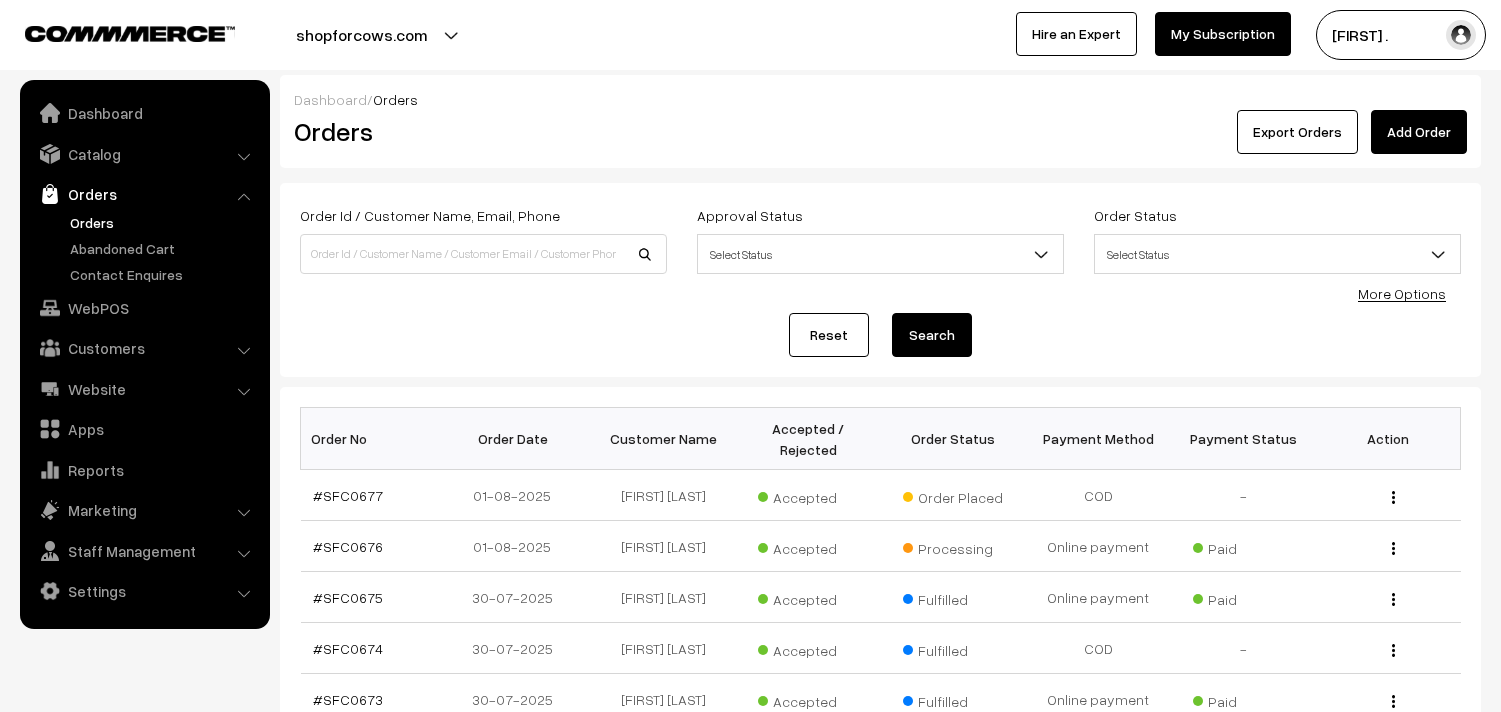 click on "Thank you for showing interest. Our team will call you shortly.
Close
shopforcows.com
Go to Website
Create New Store" at bounding box center [750, 356] 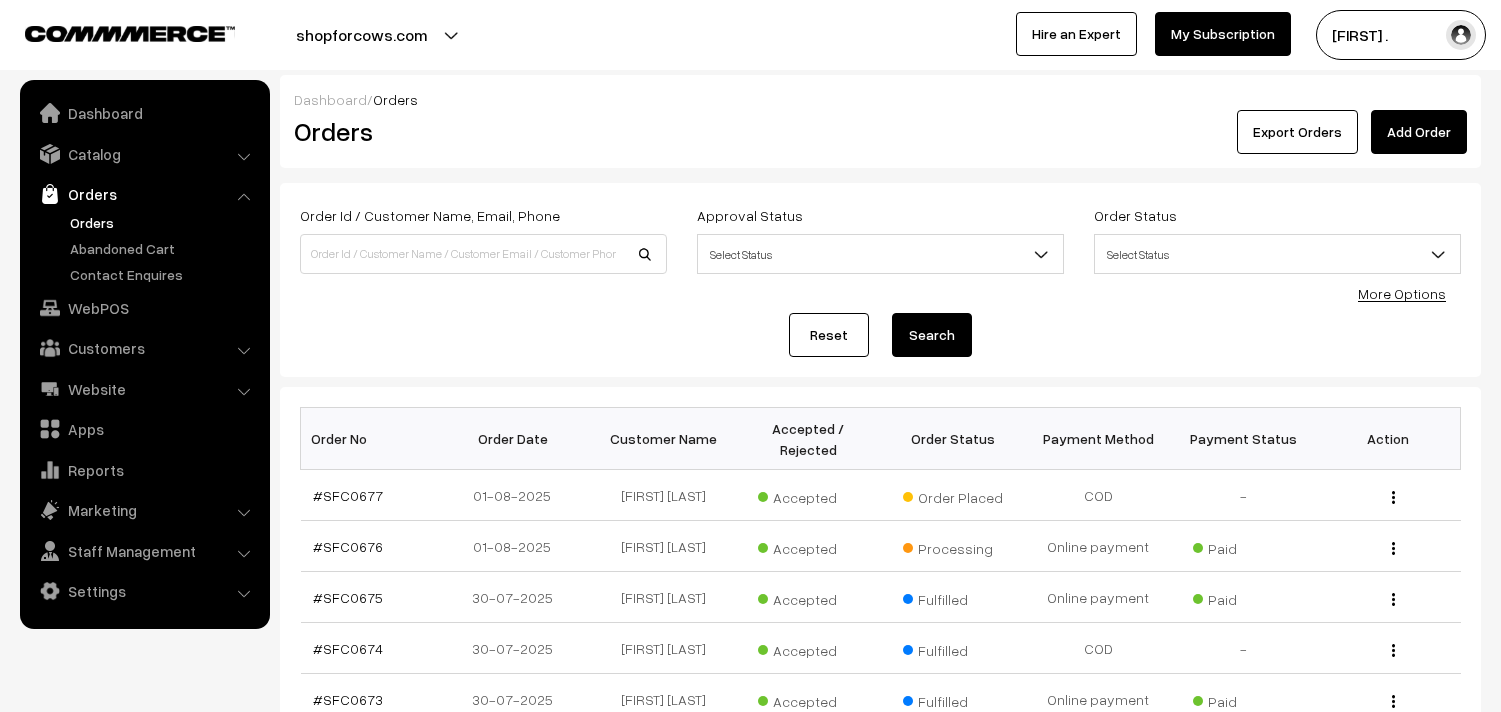 scroll, scrollTop: 115, scrollLeft: 0, axis: vertical 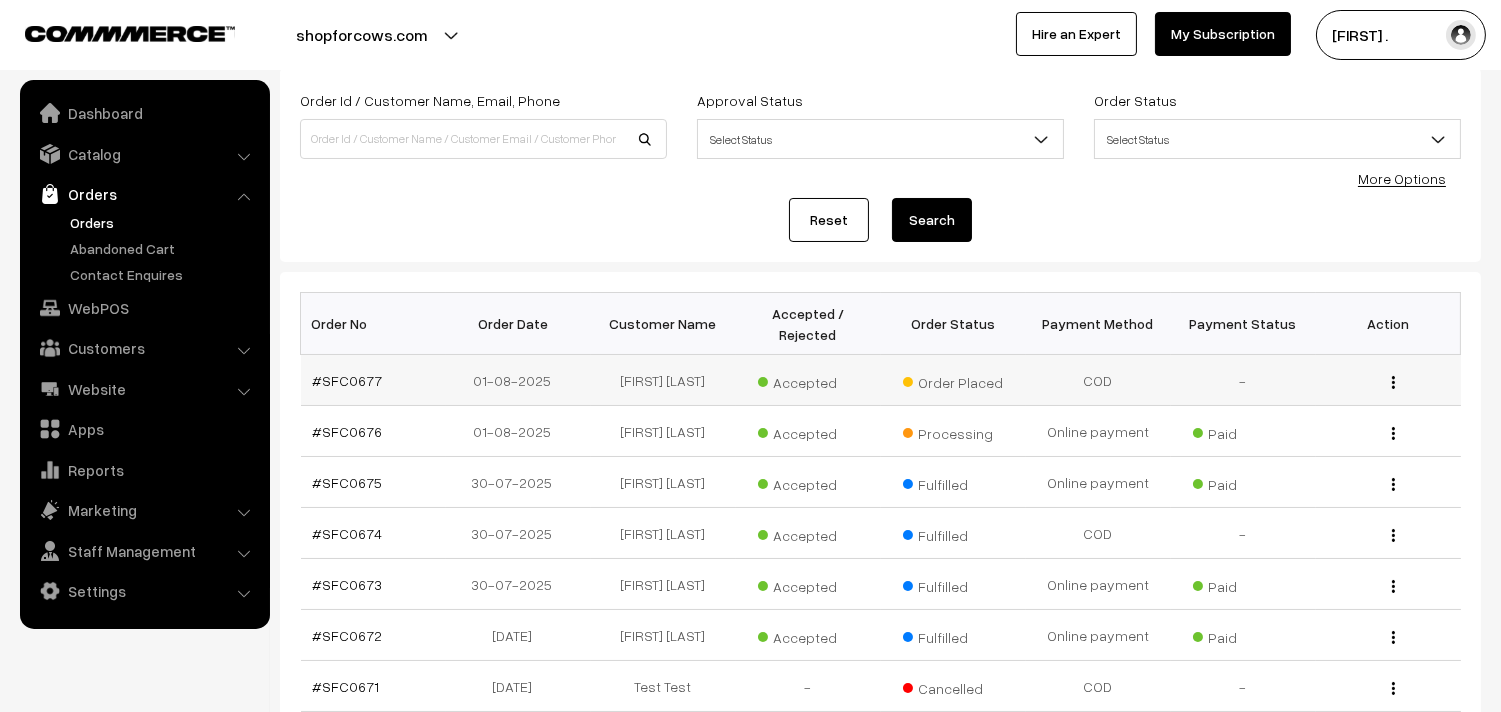 click at bounding box center (1393, 382) 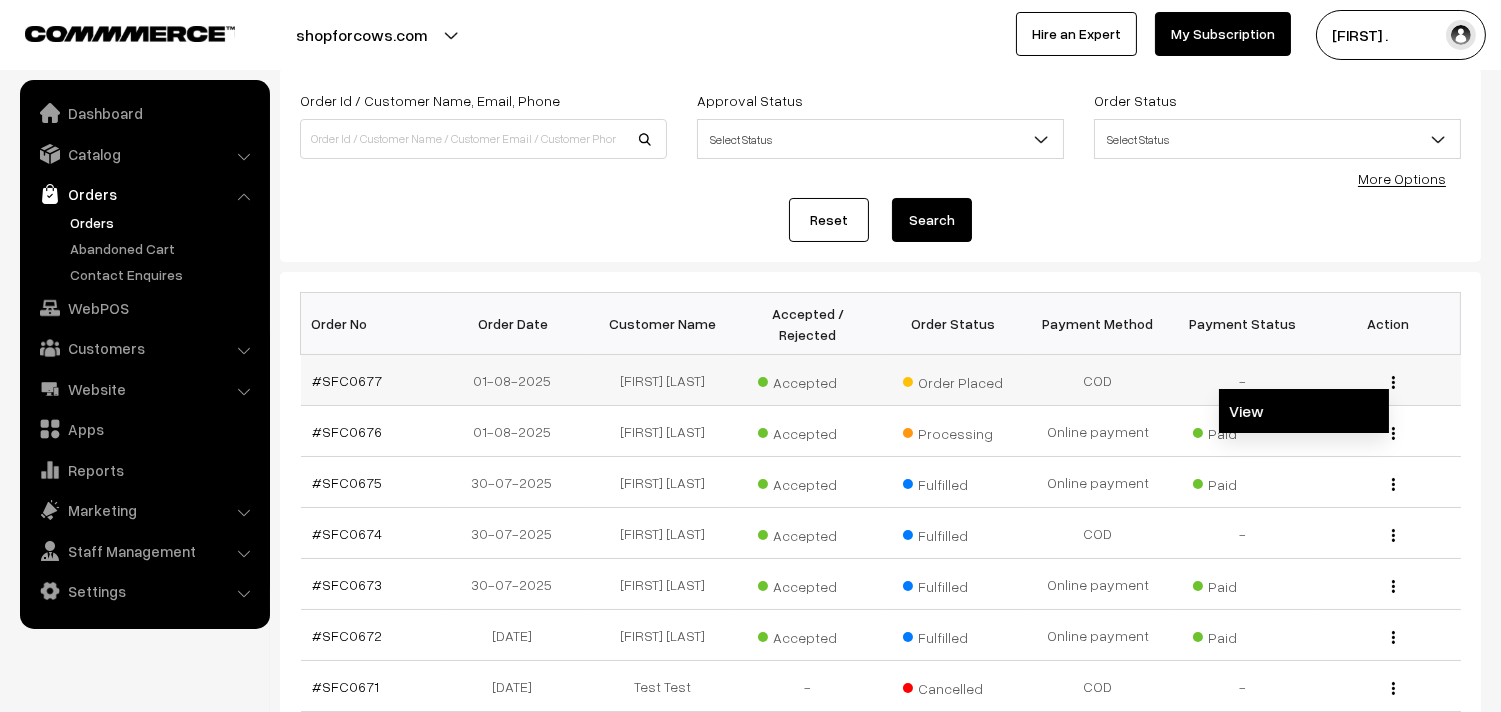 click on "View" at bounding box center (1304, 411) 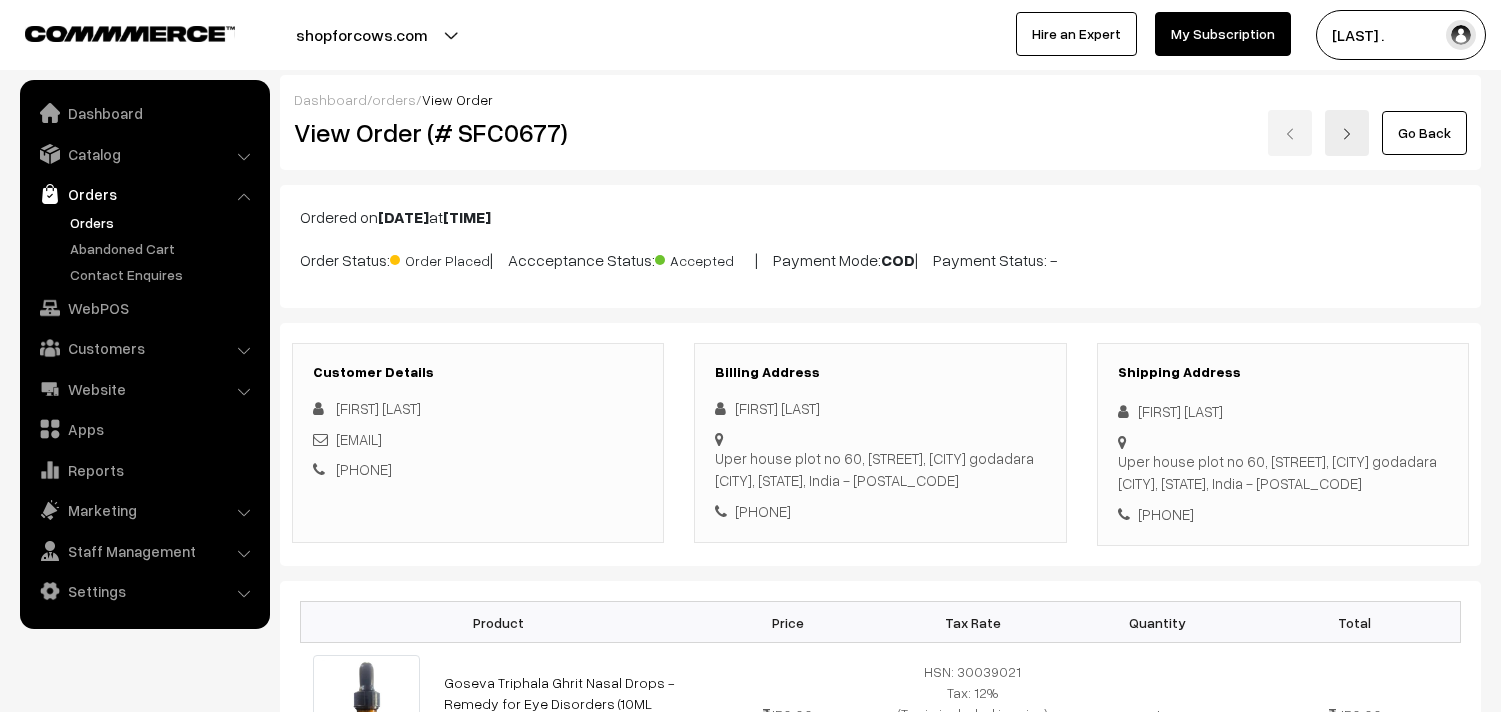 click on "Thank you for showing interest. Our team will call you shortly.
Close
shopforcows.com
Go to Website
Create New Store" at bounding box center [750, 356] 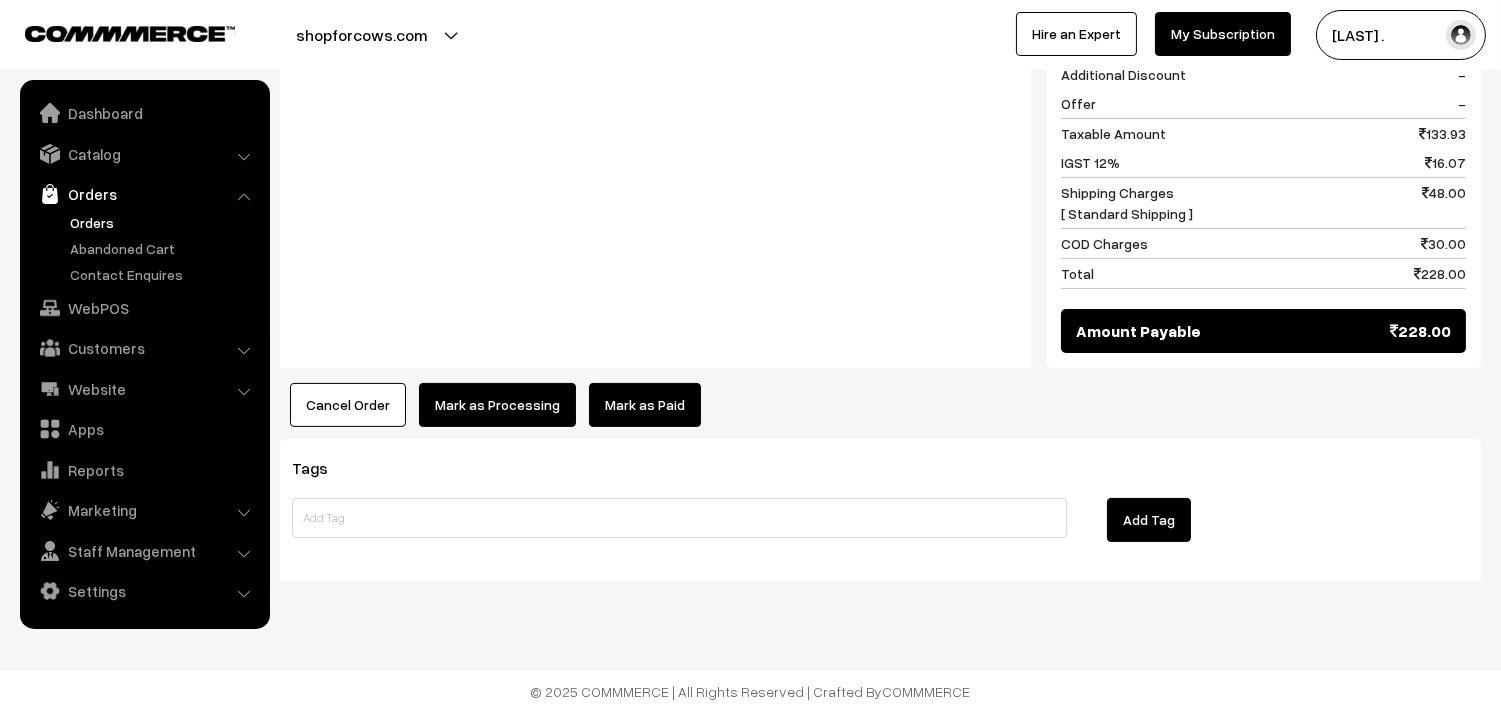 click on "Mark as Processing" at bounding box center (497, 405) 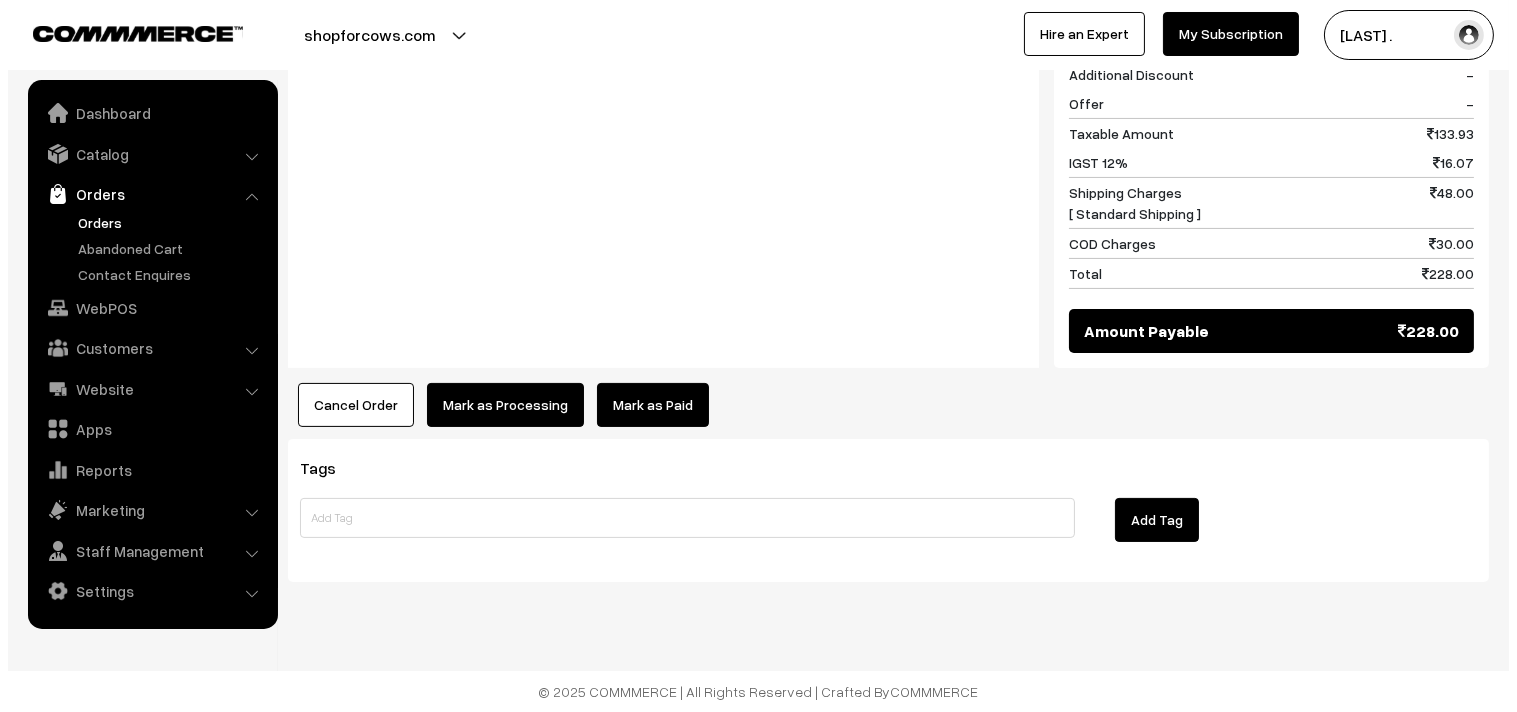 scroll, scrollTop: 897, scrollLeft: 0, axis: vertical 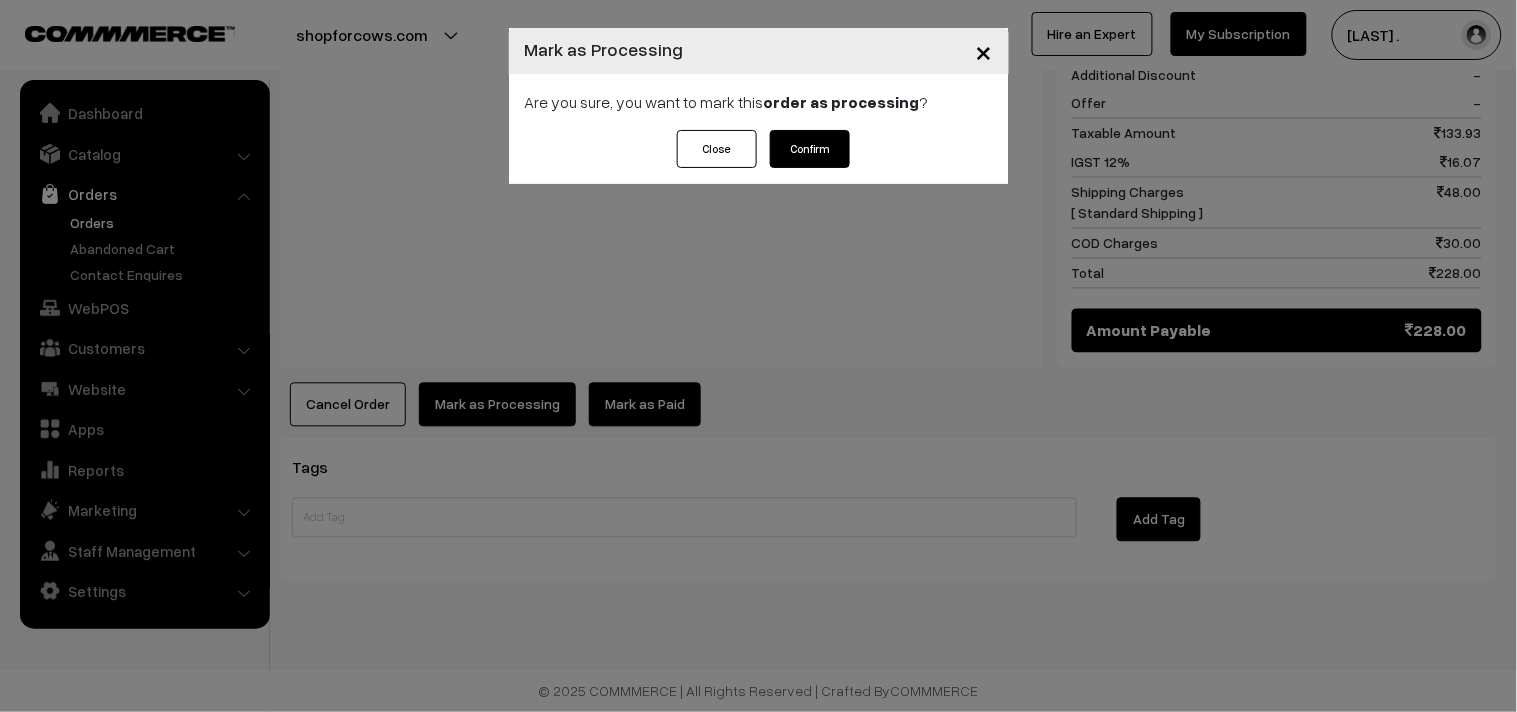 click on "Confirm" at bounding box center [810, 149] 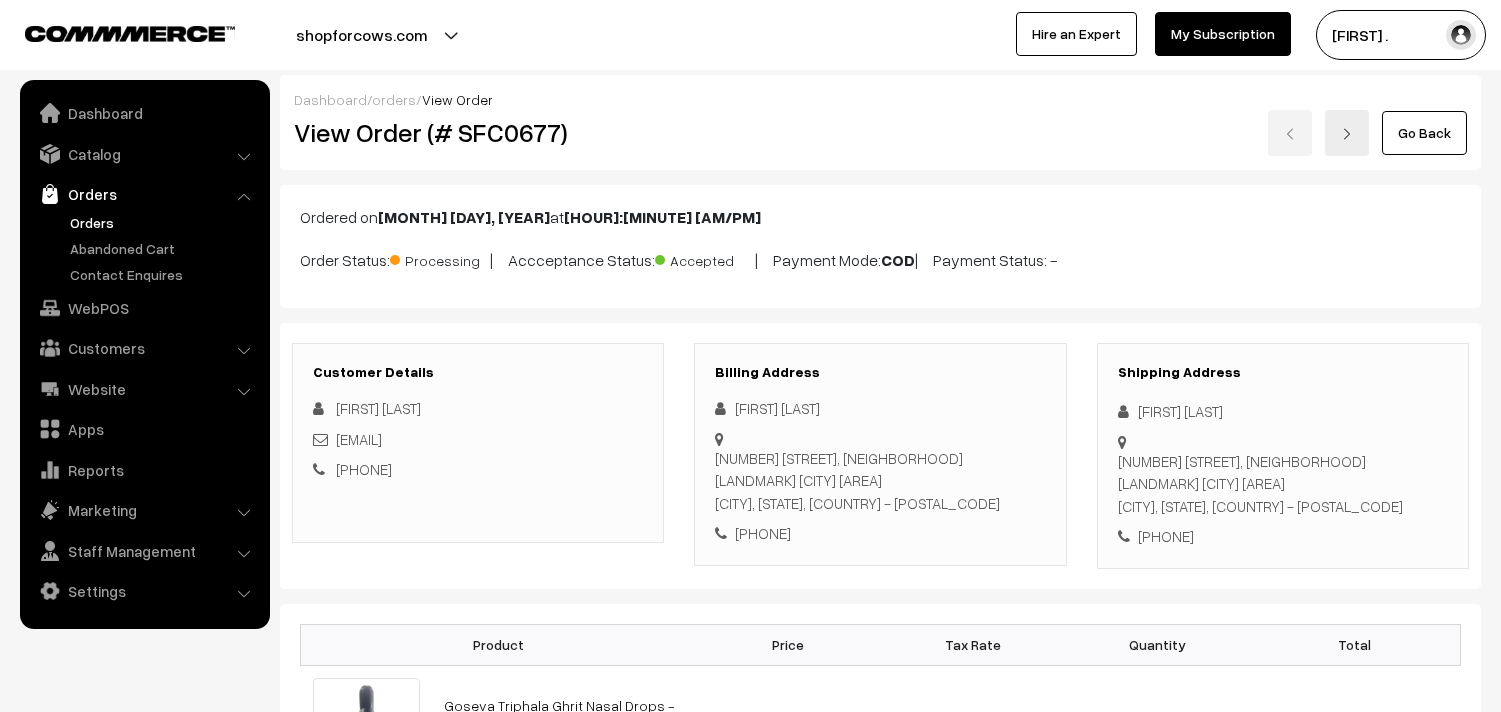scroll, scrollTop: 895, scrollLeft: 0, axis: vertical 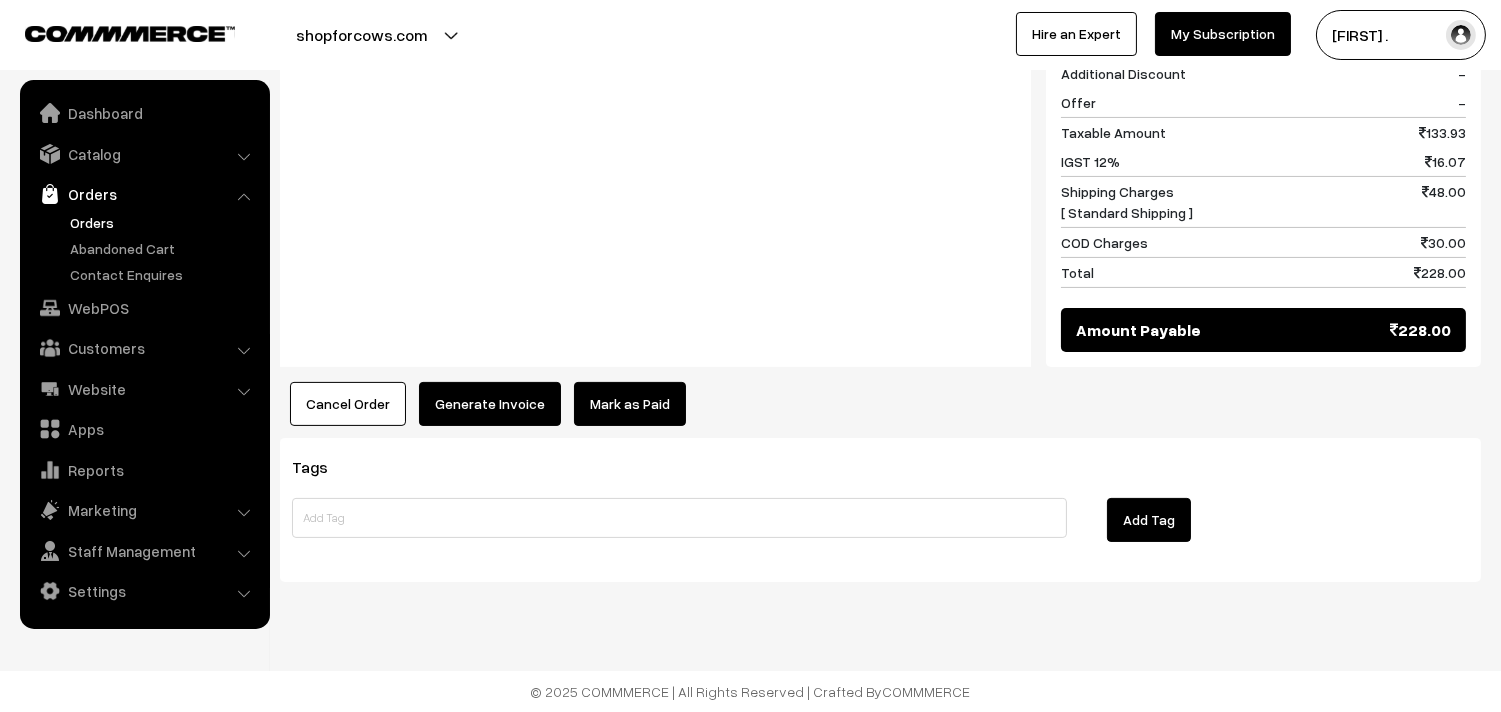 click on "Generate Invoice" at bounding box center (490, 404) 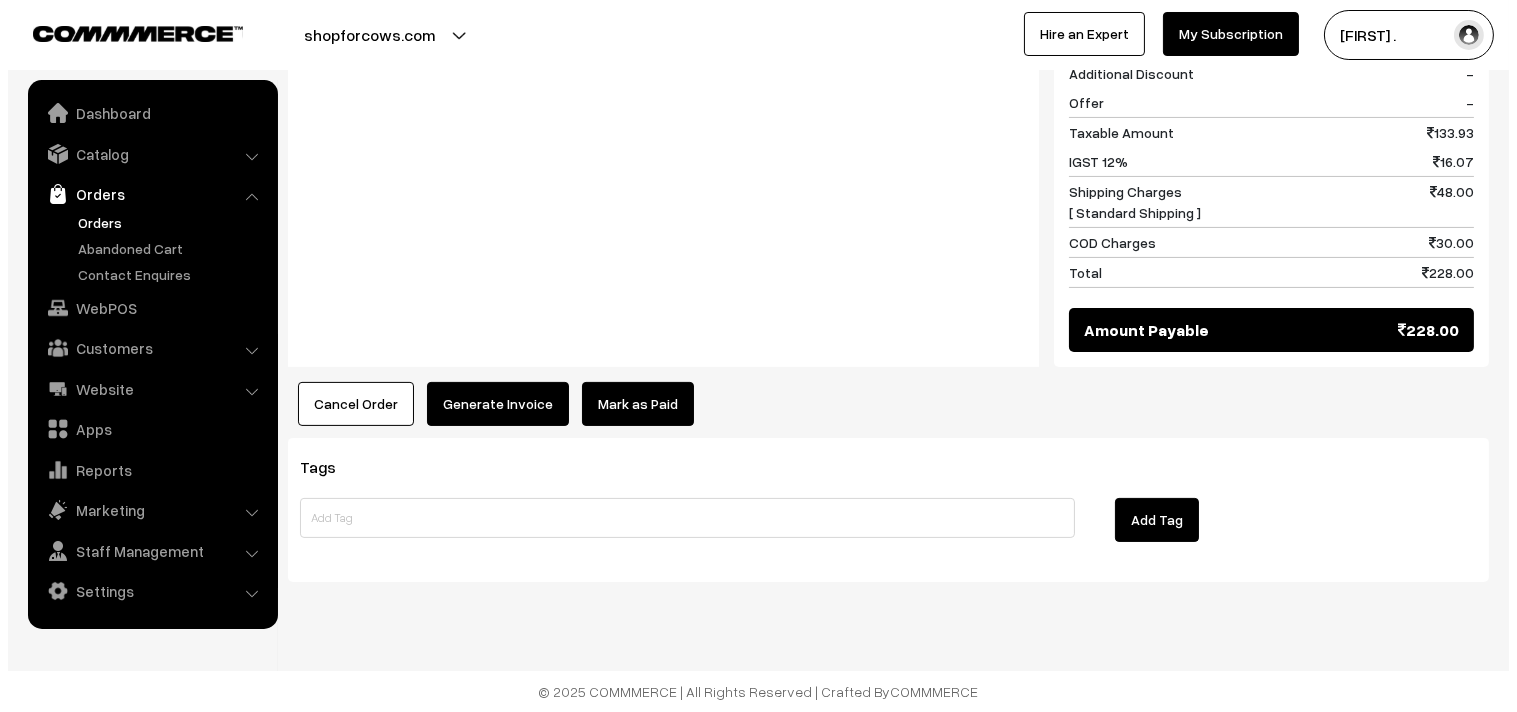 scroll, scrollTop: 897, scrollLeft: 0, axis: vertical 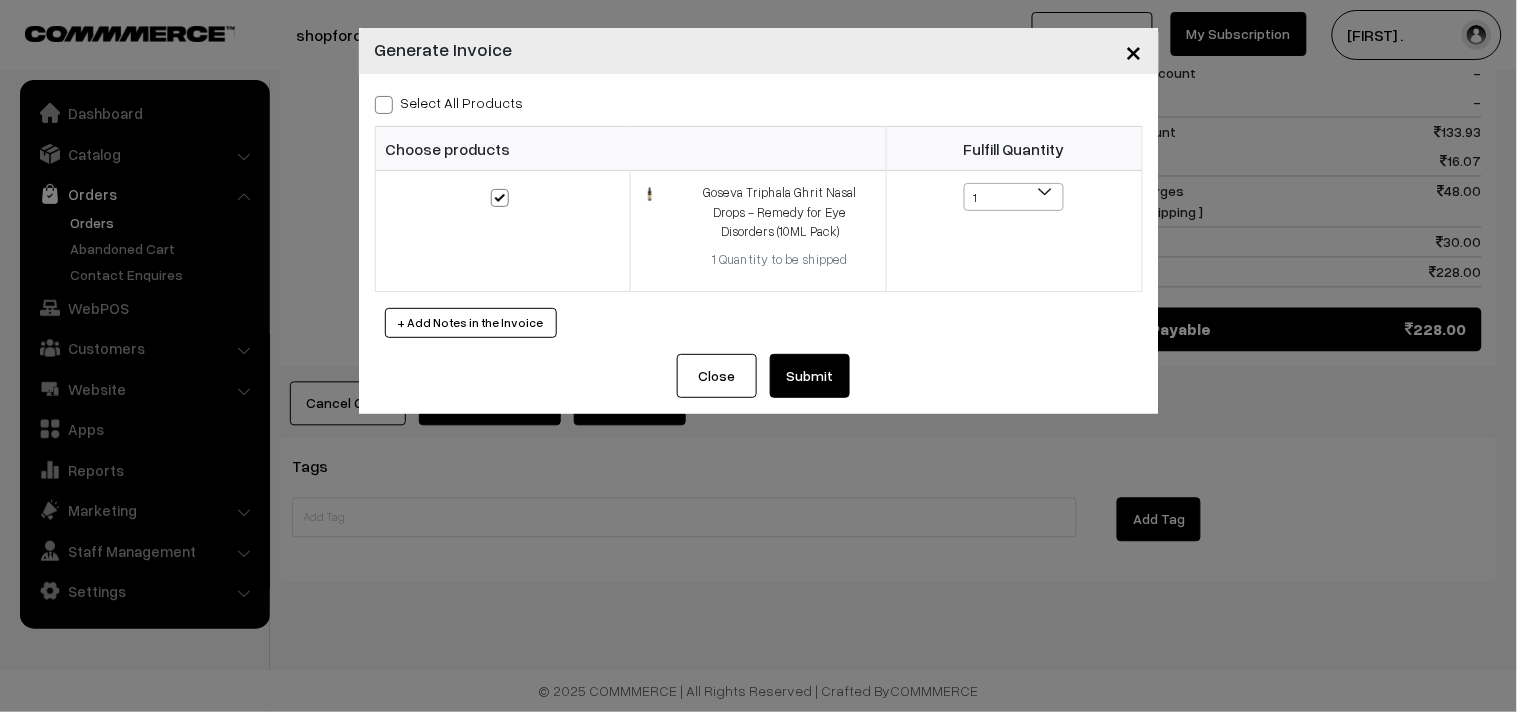 click at bounding box center (384, 105) 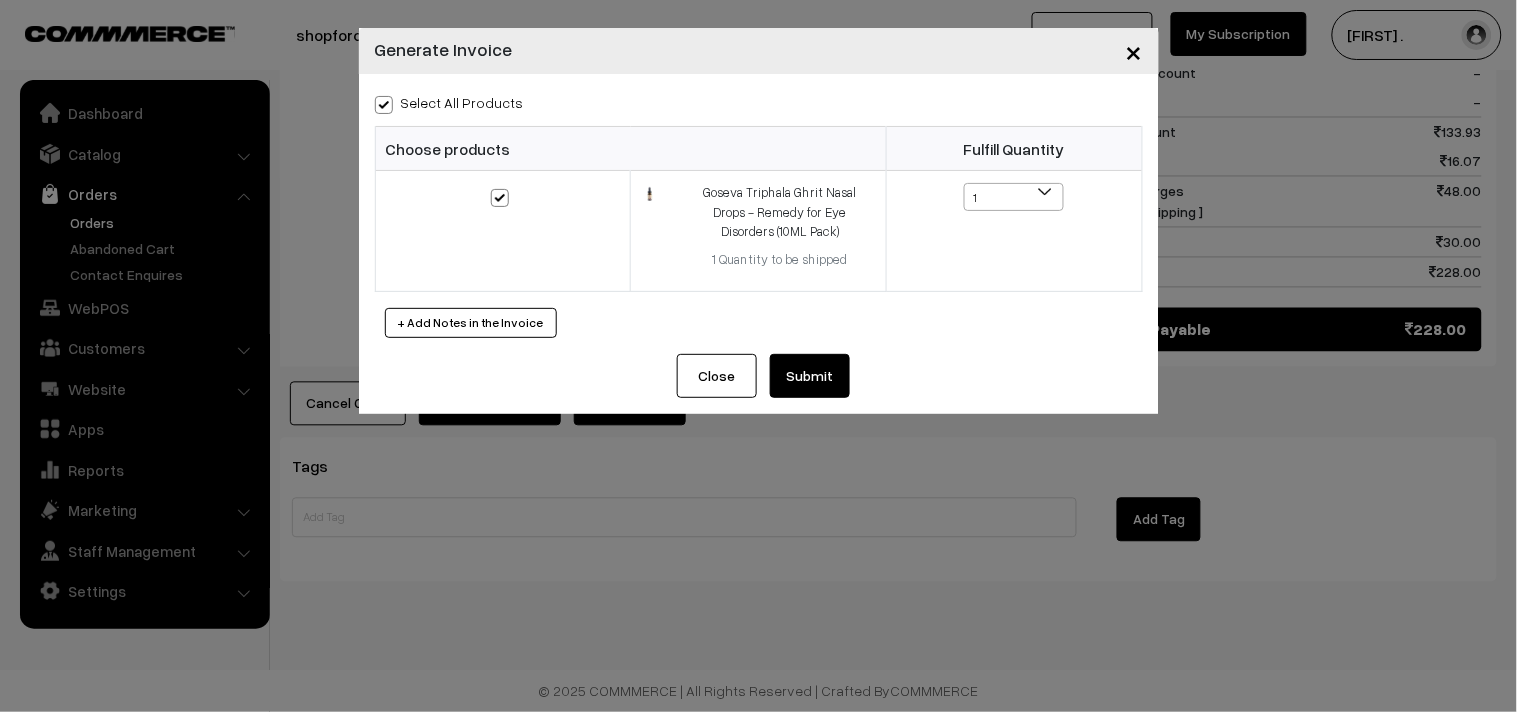 click on "Submit" at bounding box center (810, 376) 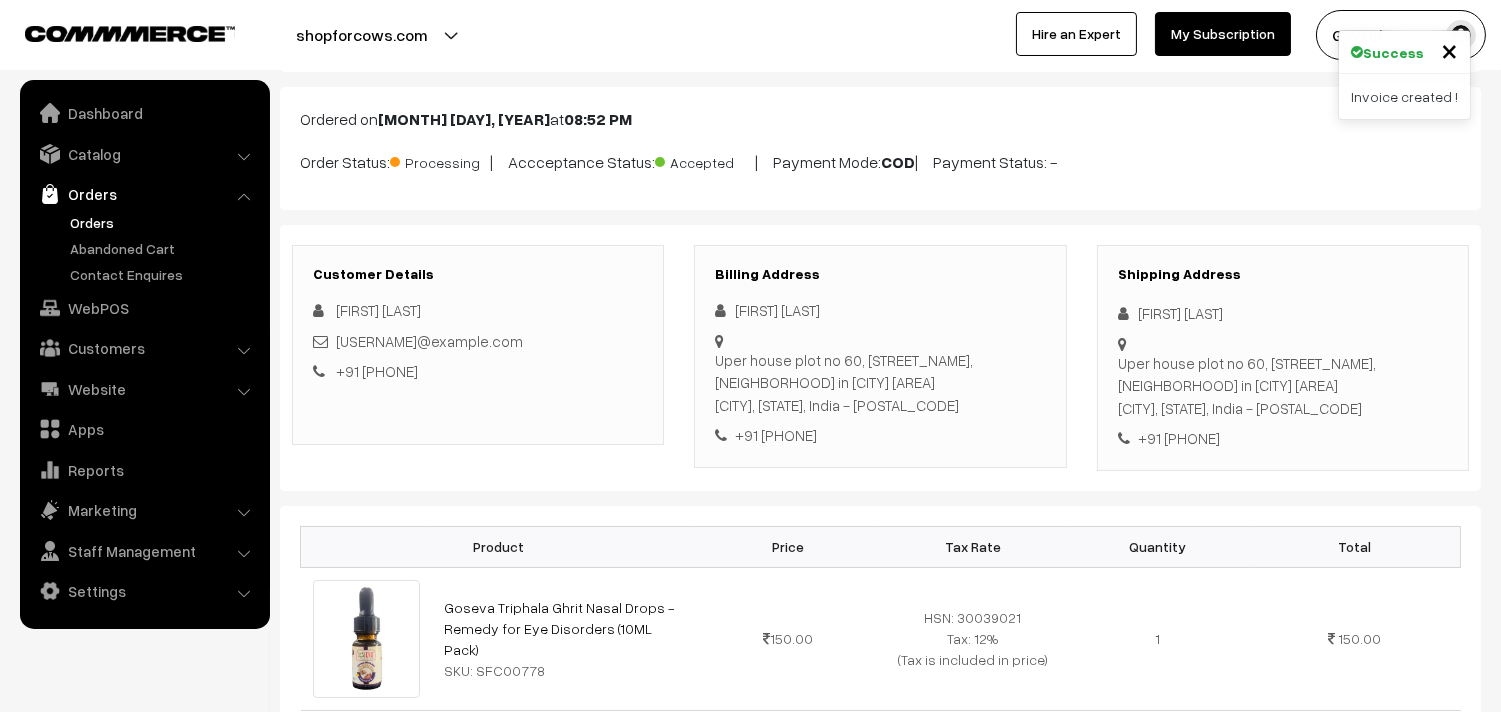 scroll, scrollTop: 0, scrollLeft: 0, axis: both 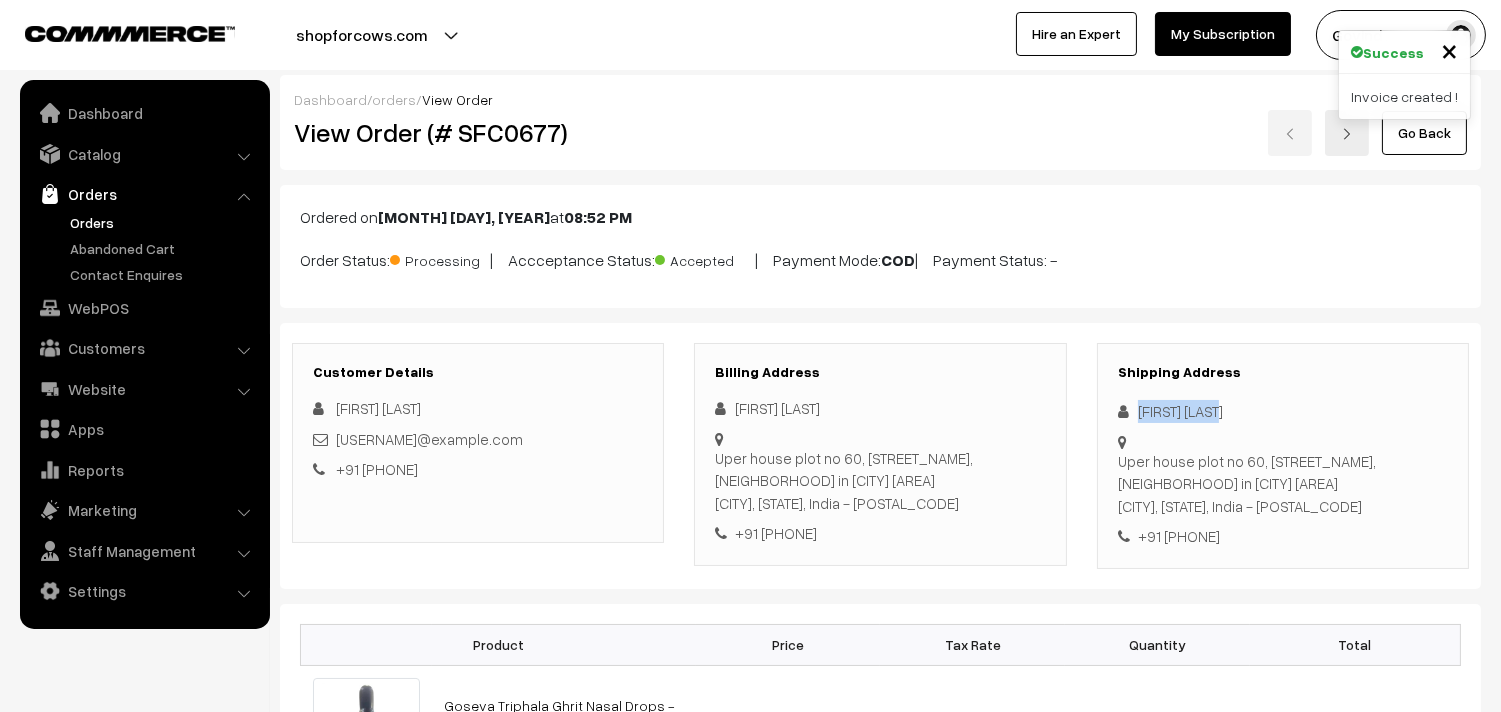 drag, startPoint x: 1136, startPoint y: 414, endPoint x: 1355, endPoint y: 391, distance: 220.20445 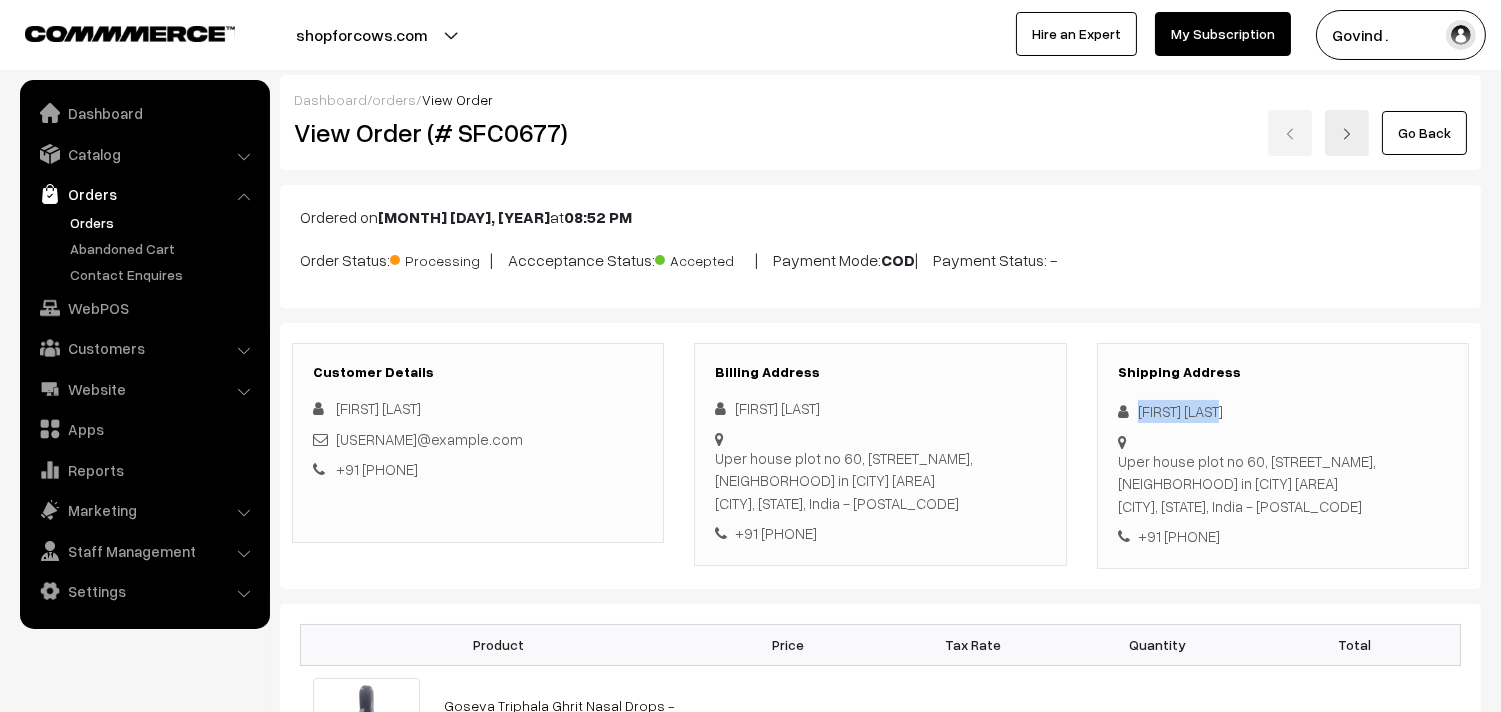 copy on "[FIRST] [LAST]" 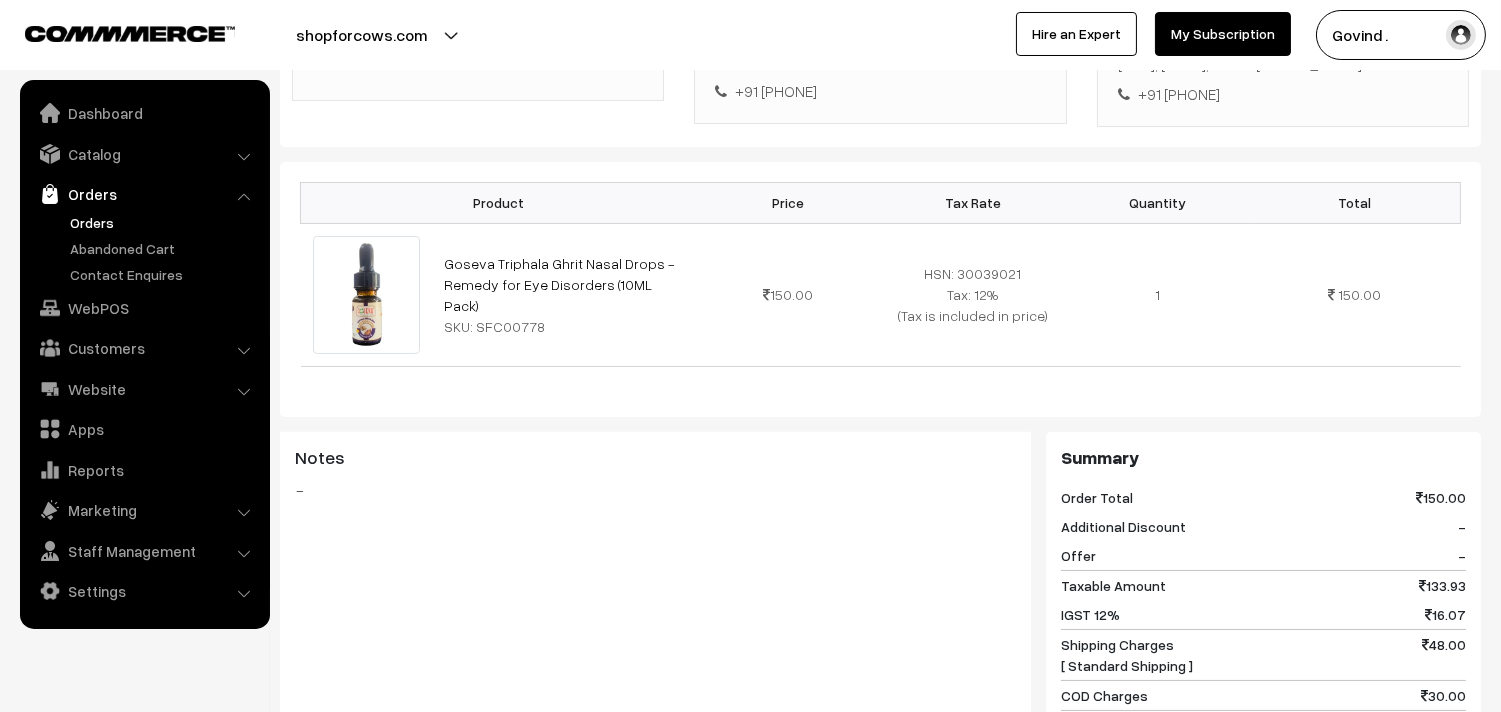 scroll, scrollTop: 445, scrollLeft: 0, axis: vertical 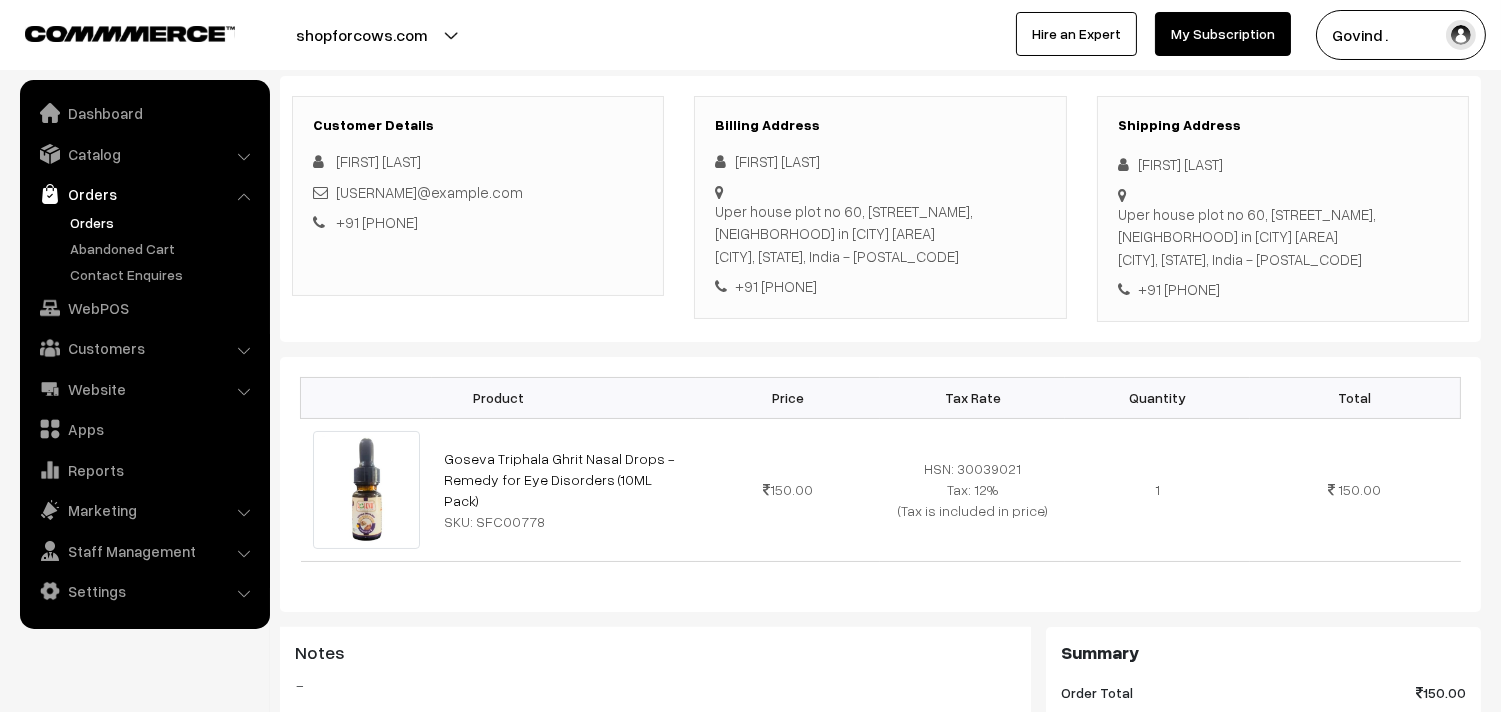 click on "+91 [PHONE]" at bounding box center (1283, 289) 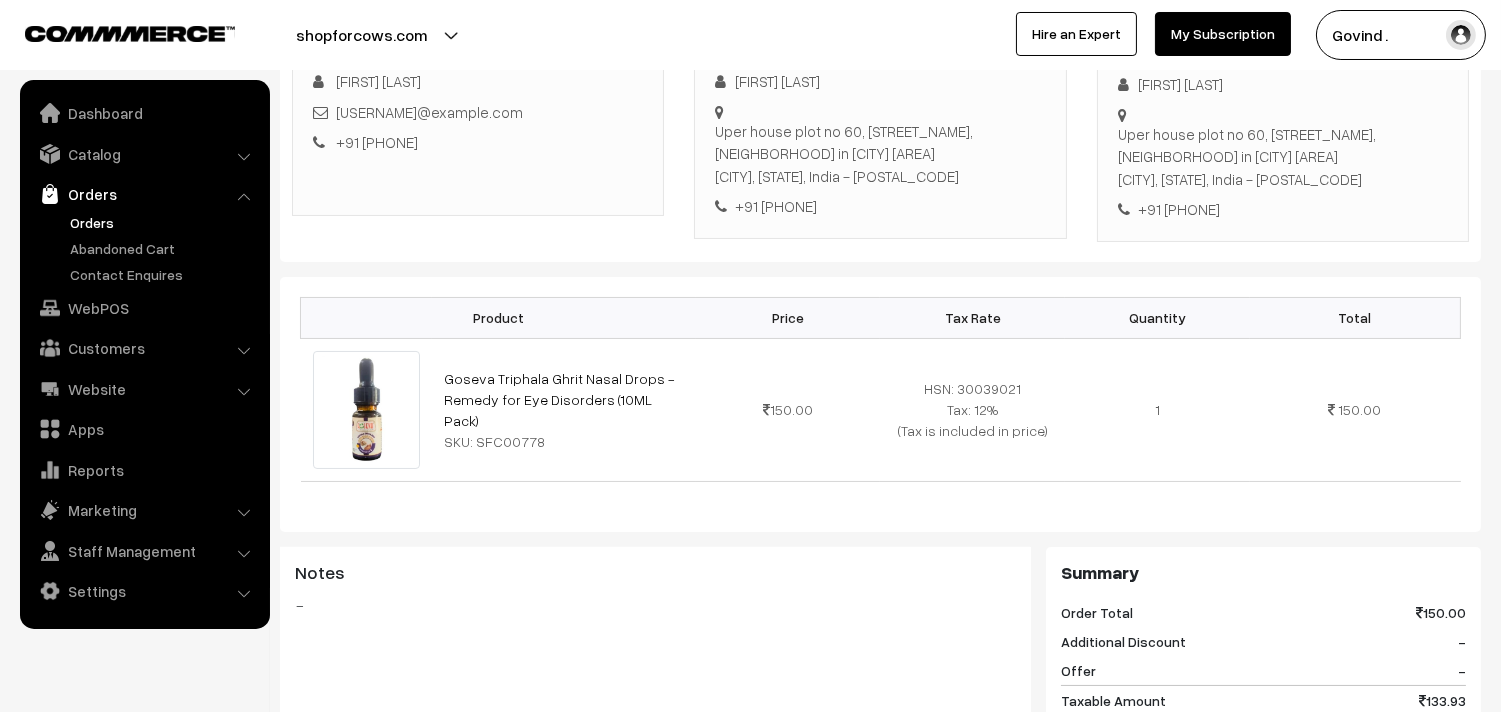 scroll, scrollTop: 358, scrollLeft: 0, axis: vertical 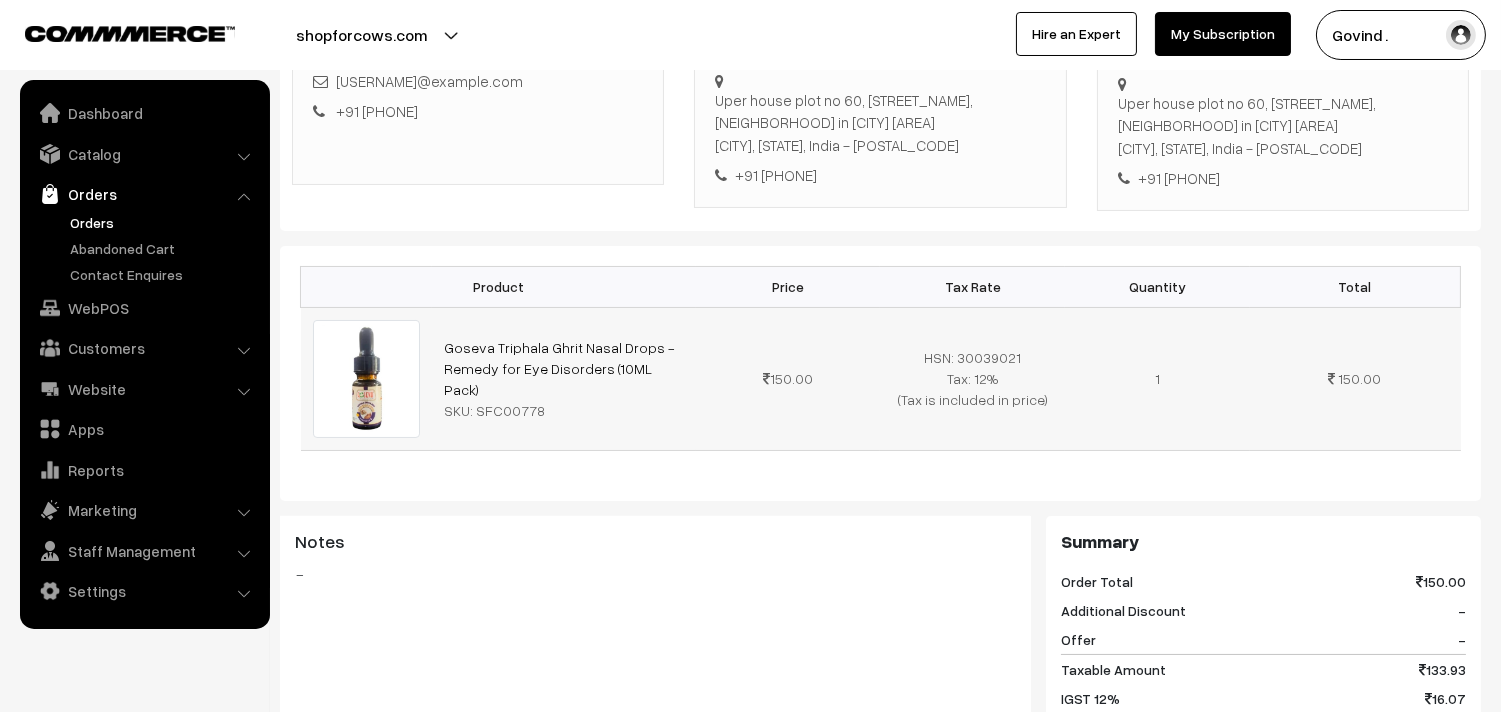 drag, startPoint x: 676, startPoint y: 372, endPoint x: 425, endPoint y: 371, distance: 251.002 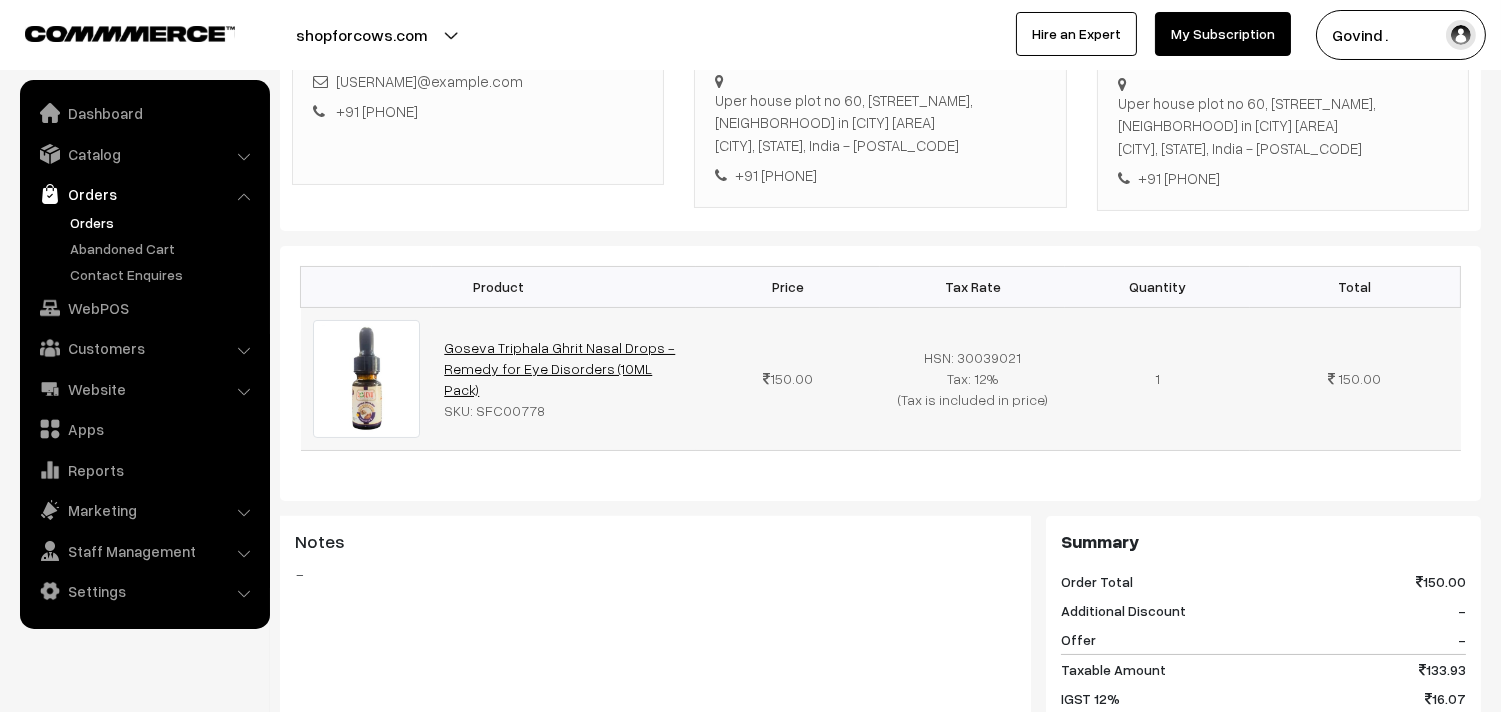 copy on "Goseva Triphala Ghrit Nasal Drops - Remedy for Eye Disorders (10ML Pack)" 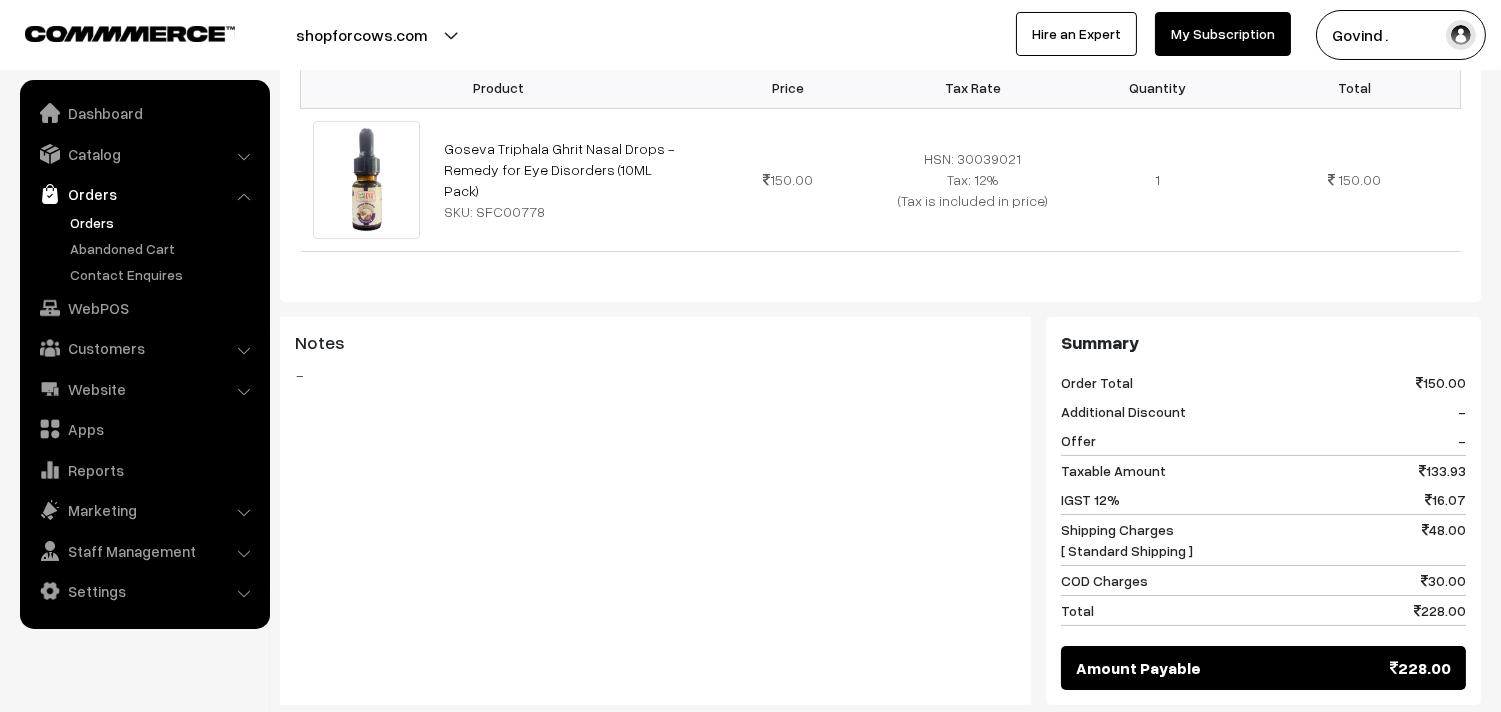 scroll, scrollTop: 567, scrollLeft: 0, axis: vertical 